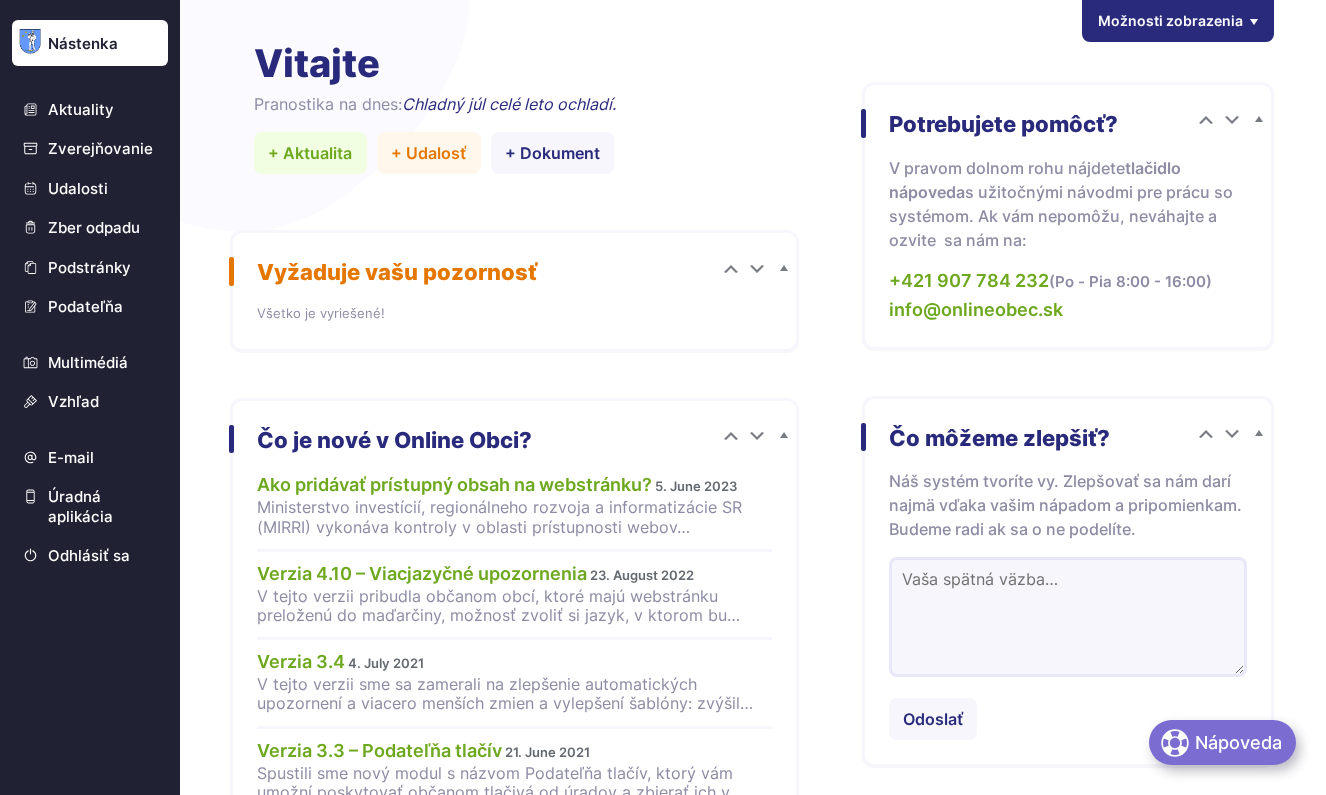 scroll, scrollTop: 0, scrollLeft: 0, axis: both 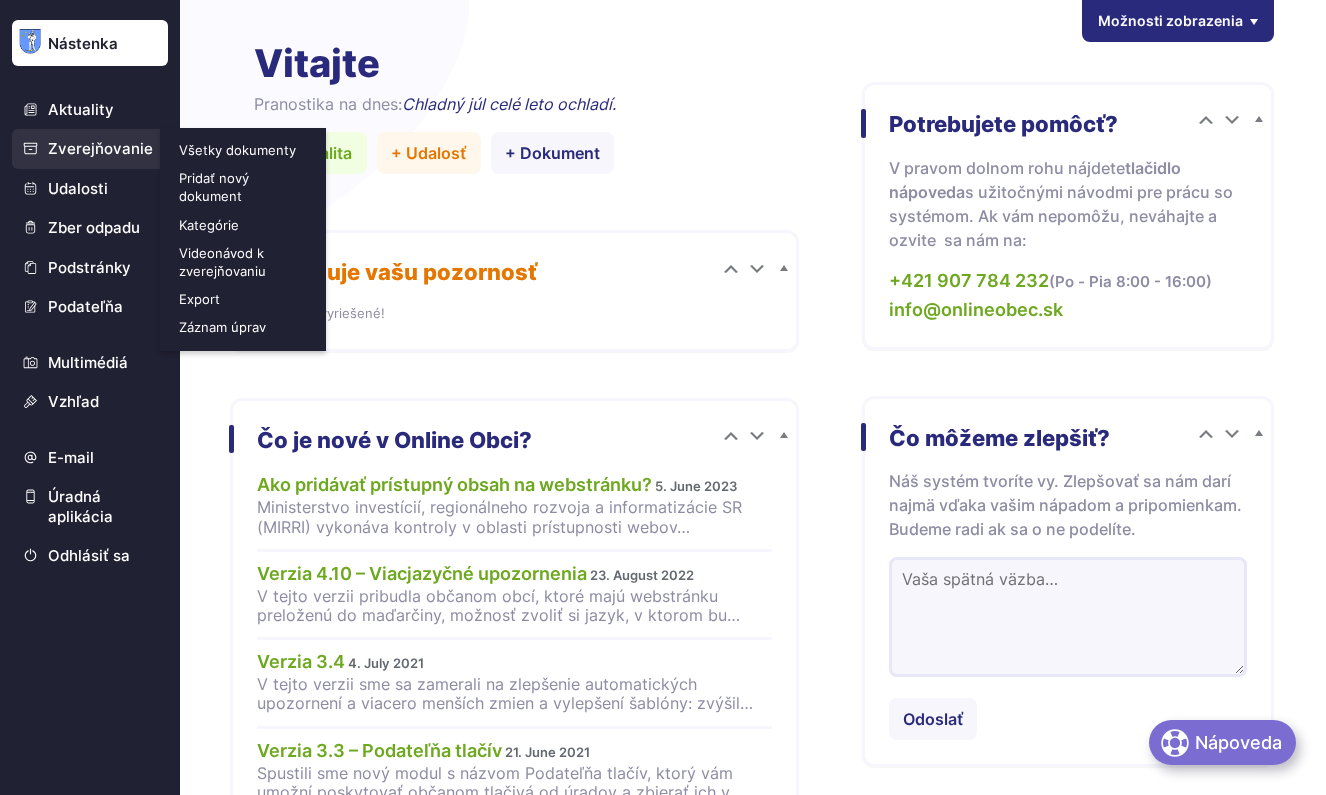 click on "Všetky dokumenty" at bounding box center (245, 150) 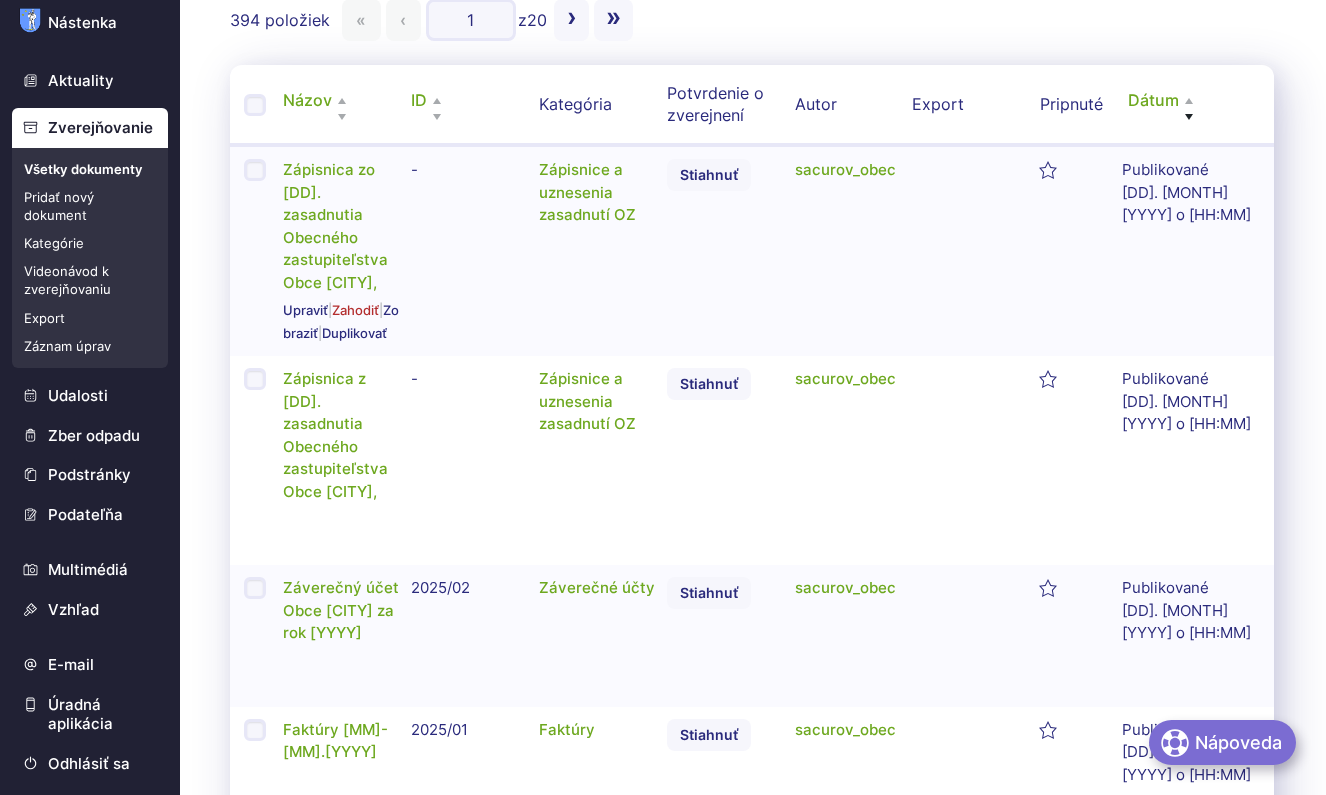 scroll, scrollTop: 300, scrollLeft: 0, axis: vertical 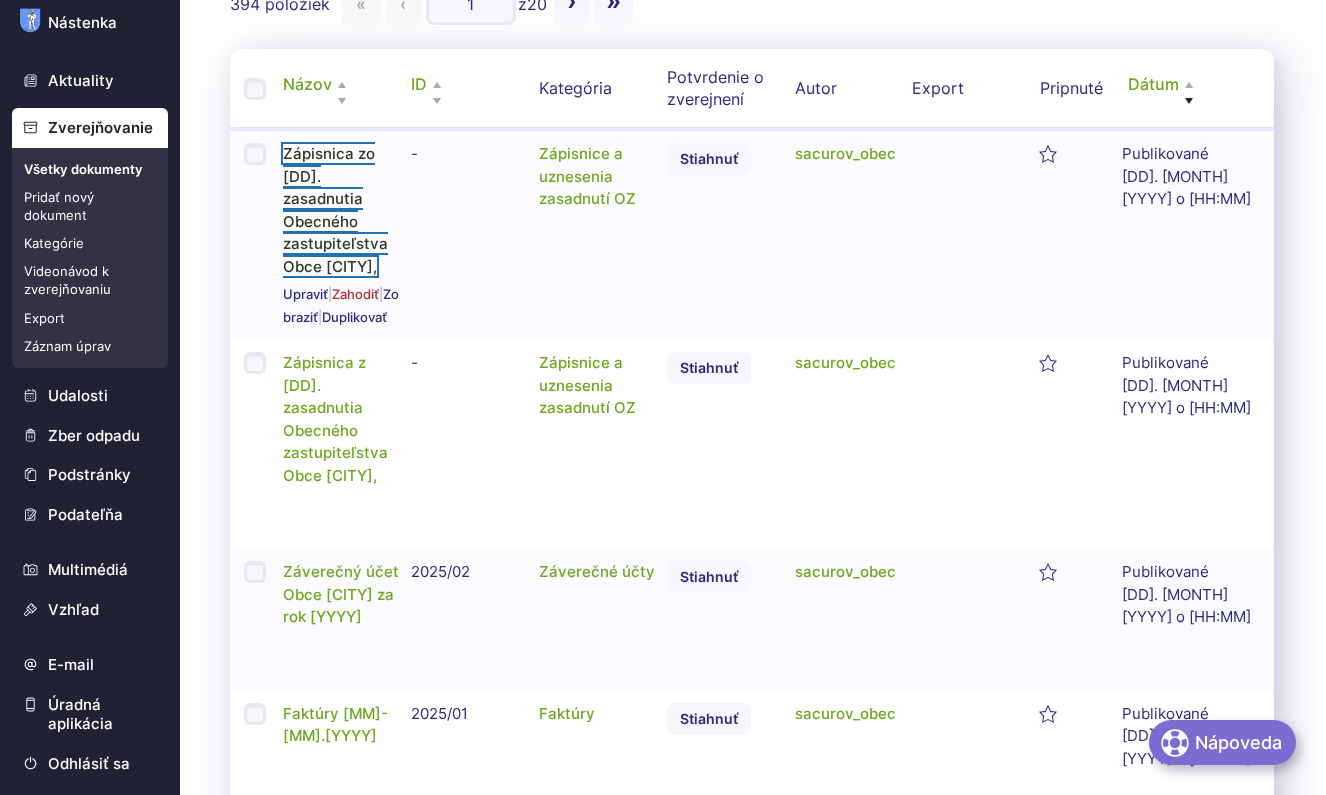 click on "Zápisnica  zo 16. zasadnutia Obecného zastupiteľstva  Obce [CITY]," at bounding box center [335, 210] 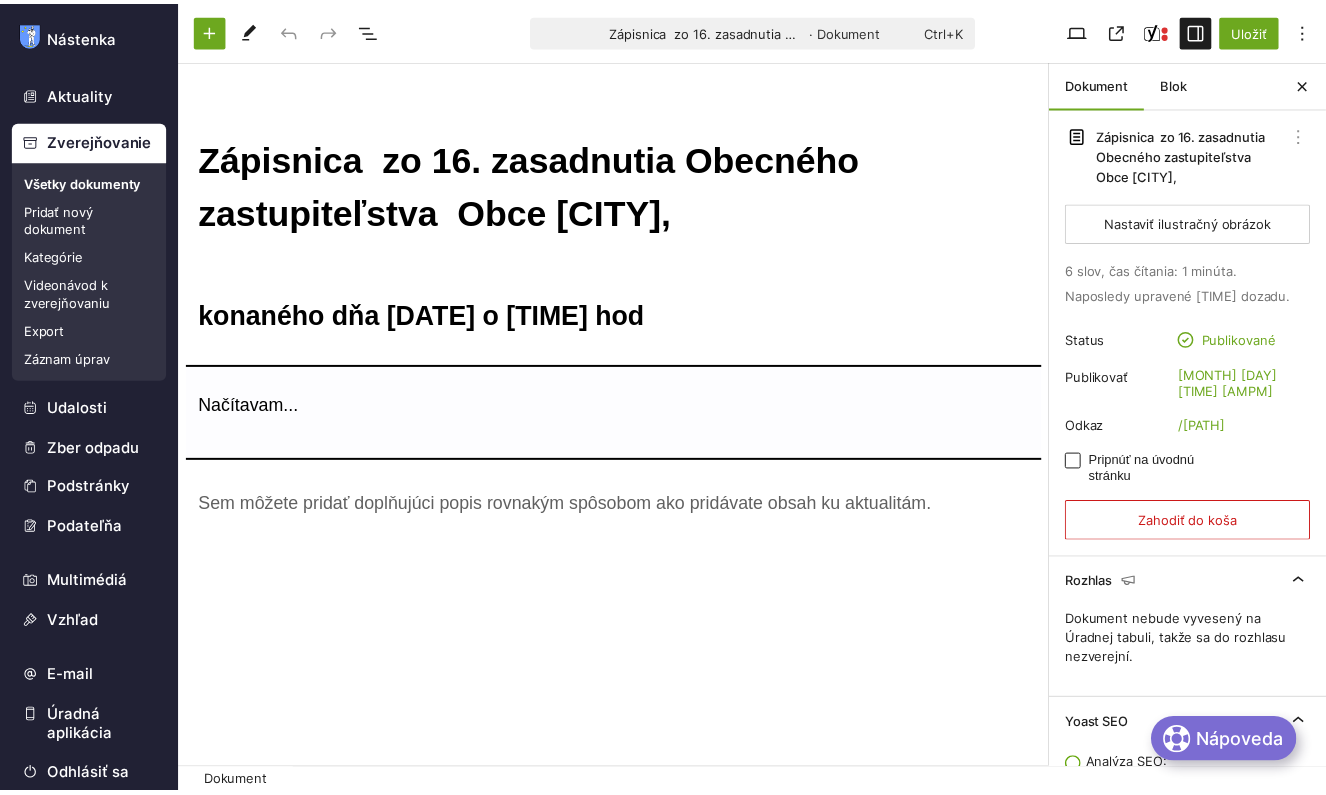 scroll, scrollTop: 0, scrollLeft: 0, axis: both 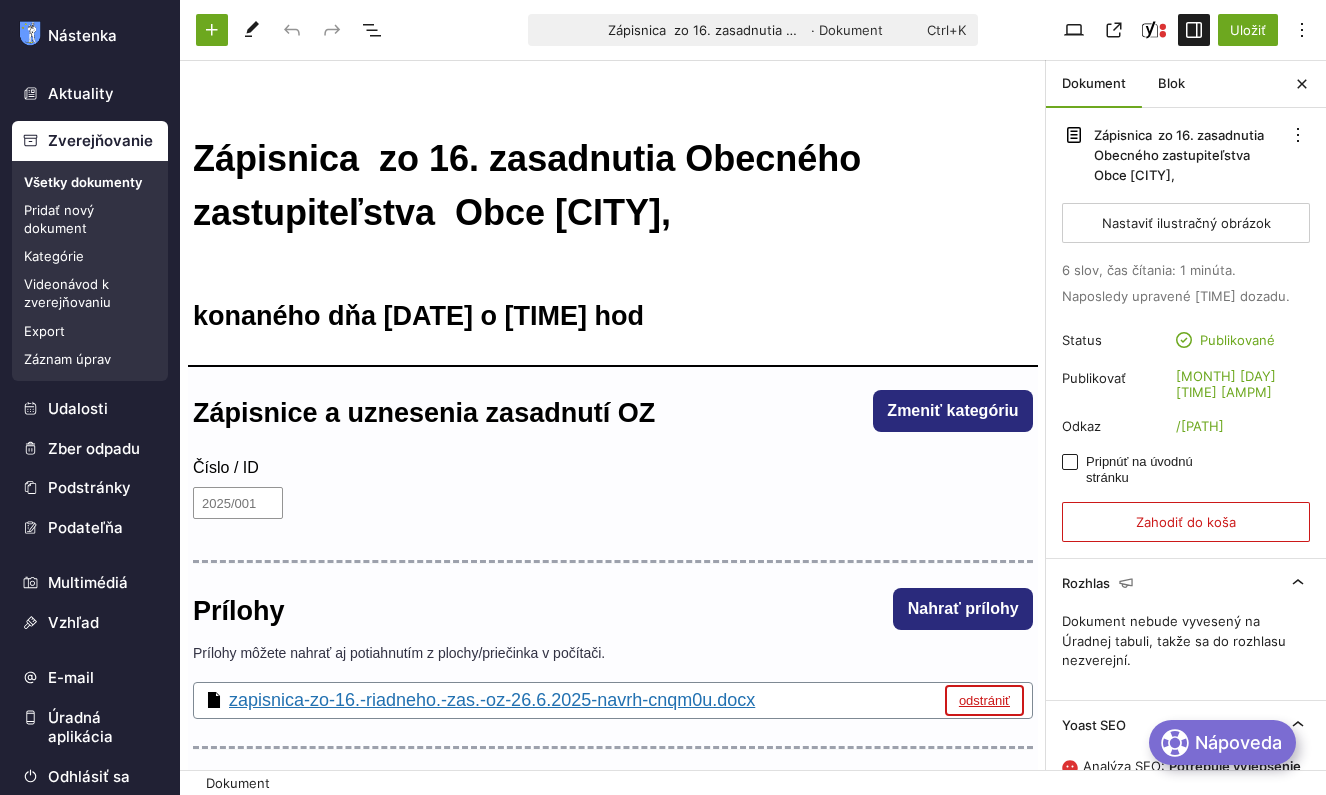 click on "odstrániť" at bounding box center (984, 700) 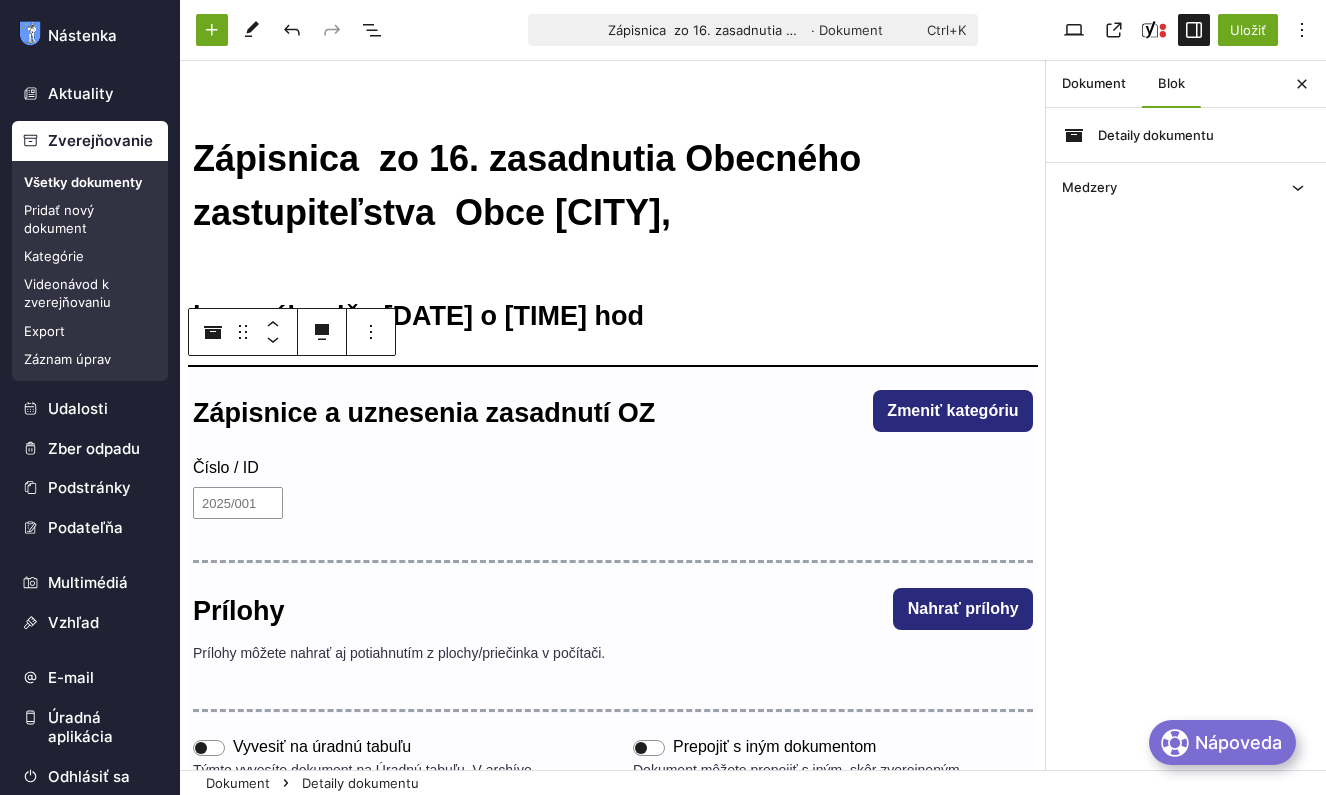 click on "Zápisnica  zo 16. zasadnutia Obecného zastupiteľstva  Obce Sačurov, Dokument Blok Detaily dokumentu Medzery Preskočiť na zvolený blok" at bounding box center (1186, 415) 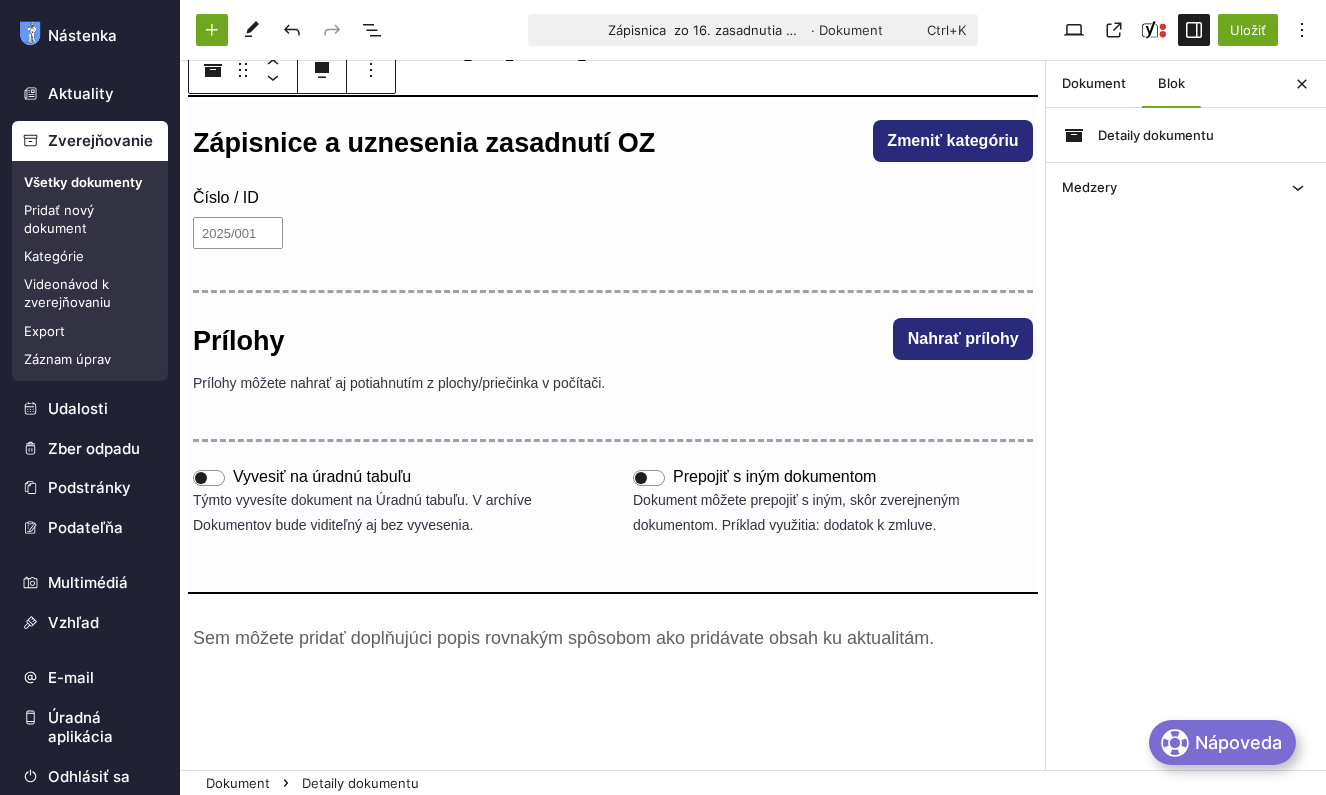 scroll, scrollTop: 300, scrollLeft: 0, axis: vertical 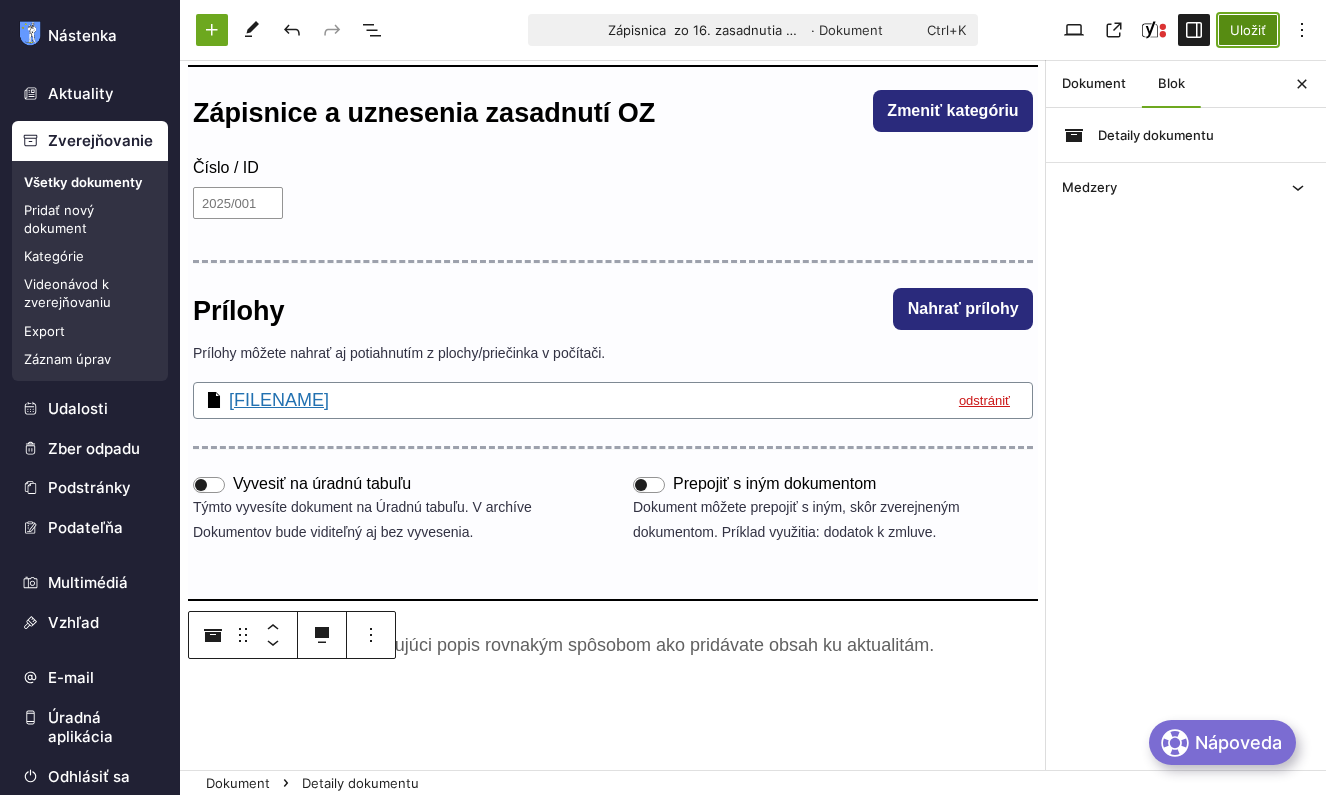 click on "Uložiť" at bounding box center [1248, 30] 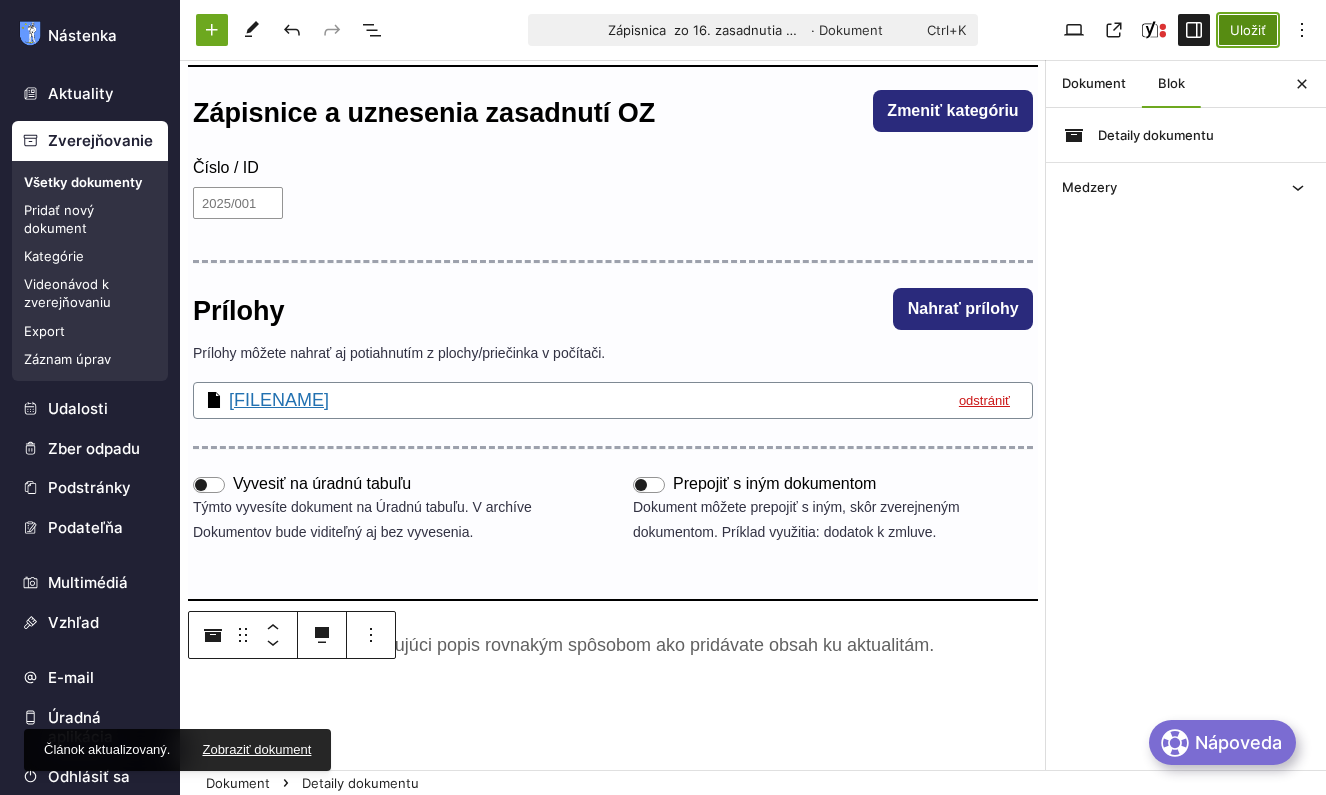 click on "Uložiť" at bounding box center (1248, 30) 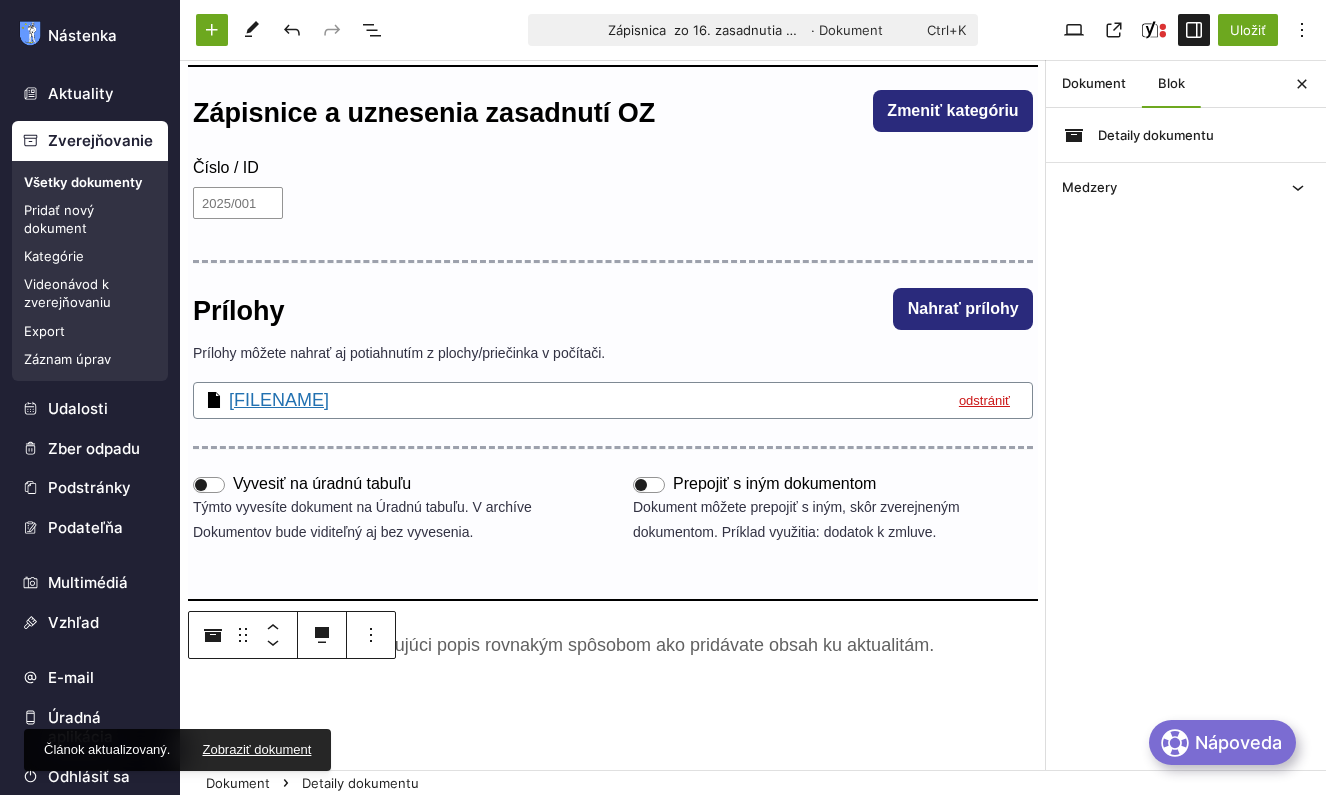 click on "Všetky dokumenty" at bounding box center (90, 182) 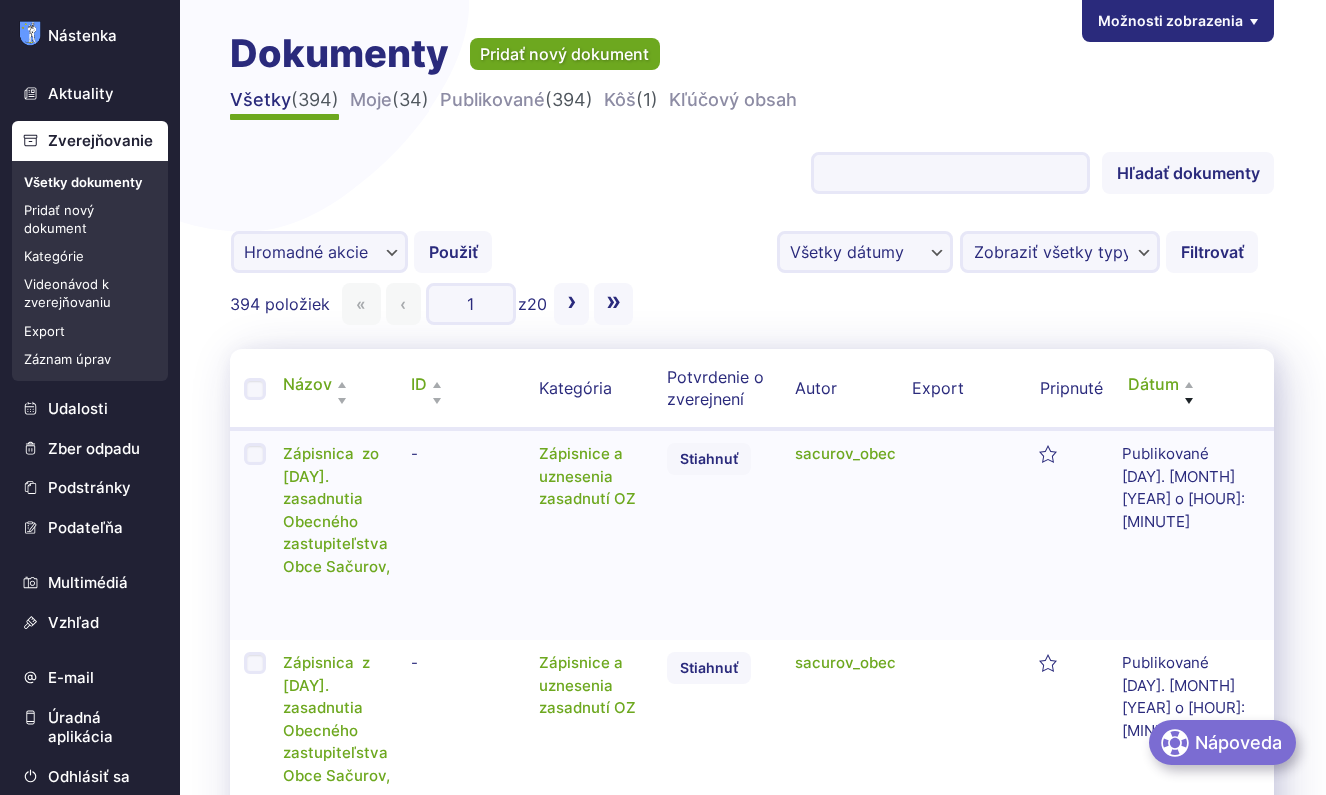scroll, scrollTop: 0, scrollLeft: 0, axis: both 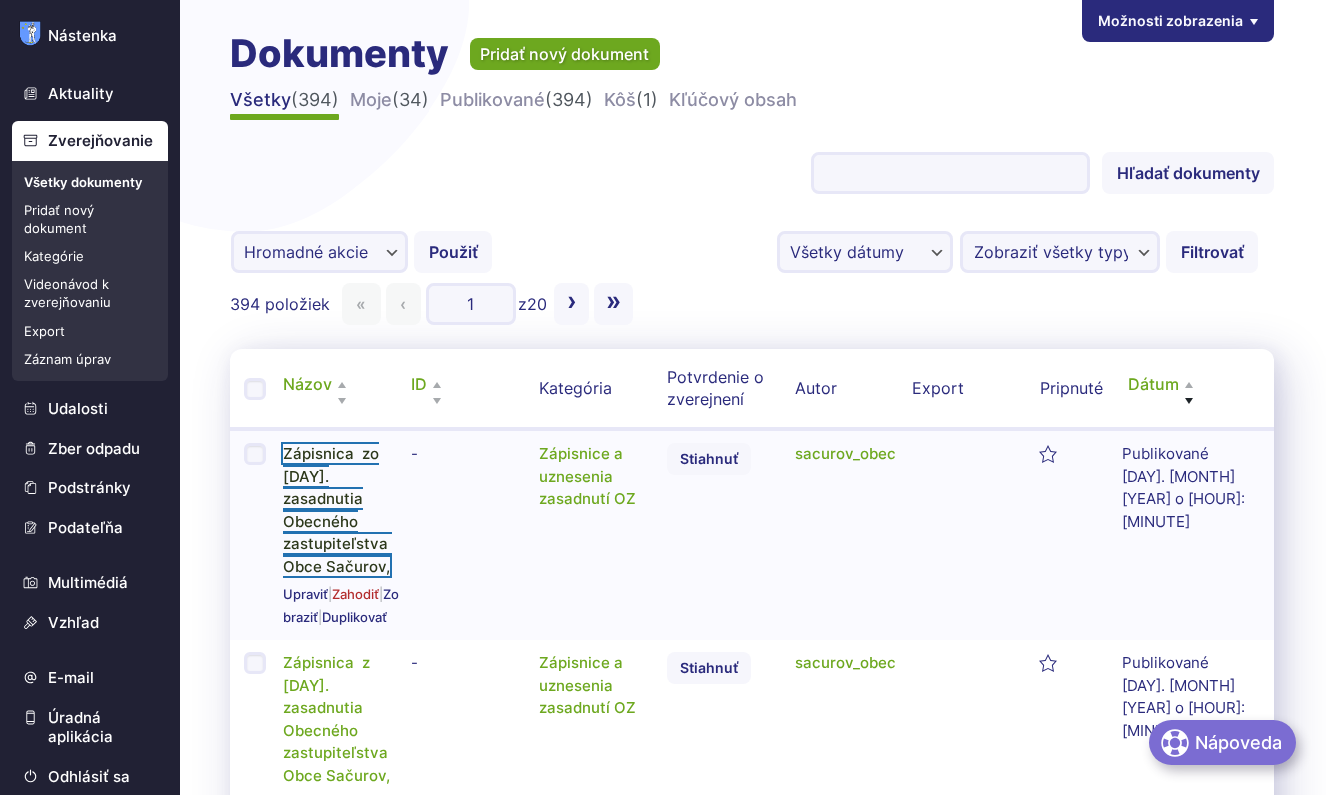 click on "Zápisnica  zo [DAY]. zasadnutia Obecného zastupiteľstva  Obce Sačurov," at bounding box center [337, 510] 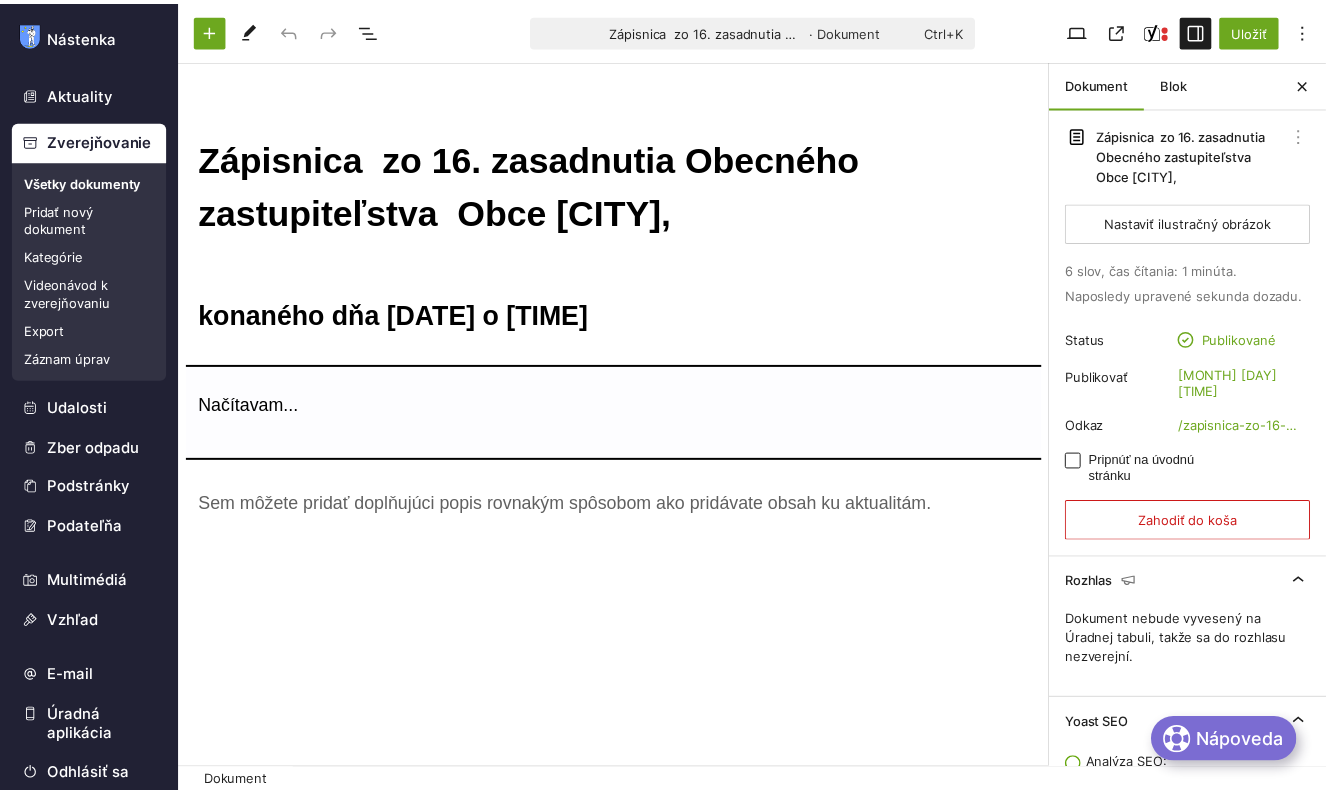 scroll, scrollTop: 0, scrollLeft: 0, axis: both 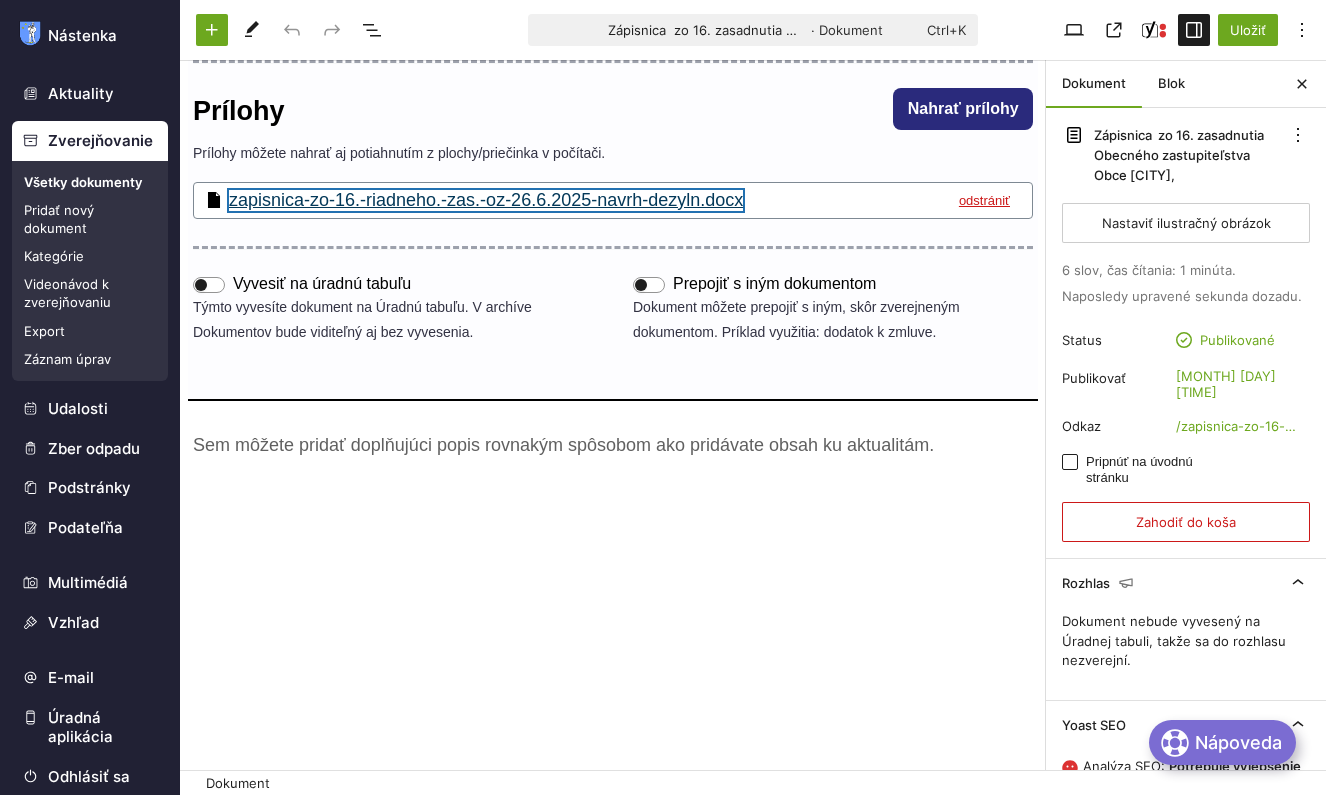 click on "zapisnica-zo-16.-riadneho.-zas.-oz-26.6.2025-navrh-dezyln.docx" at bounding box center (486, 201) 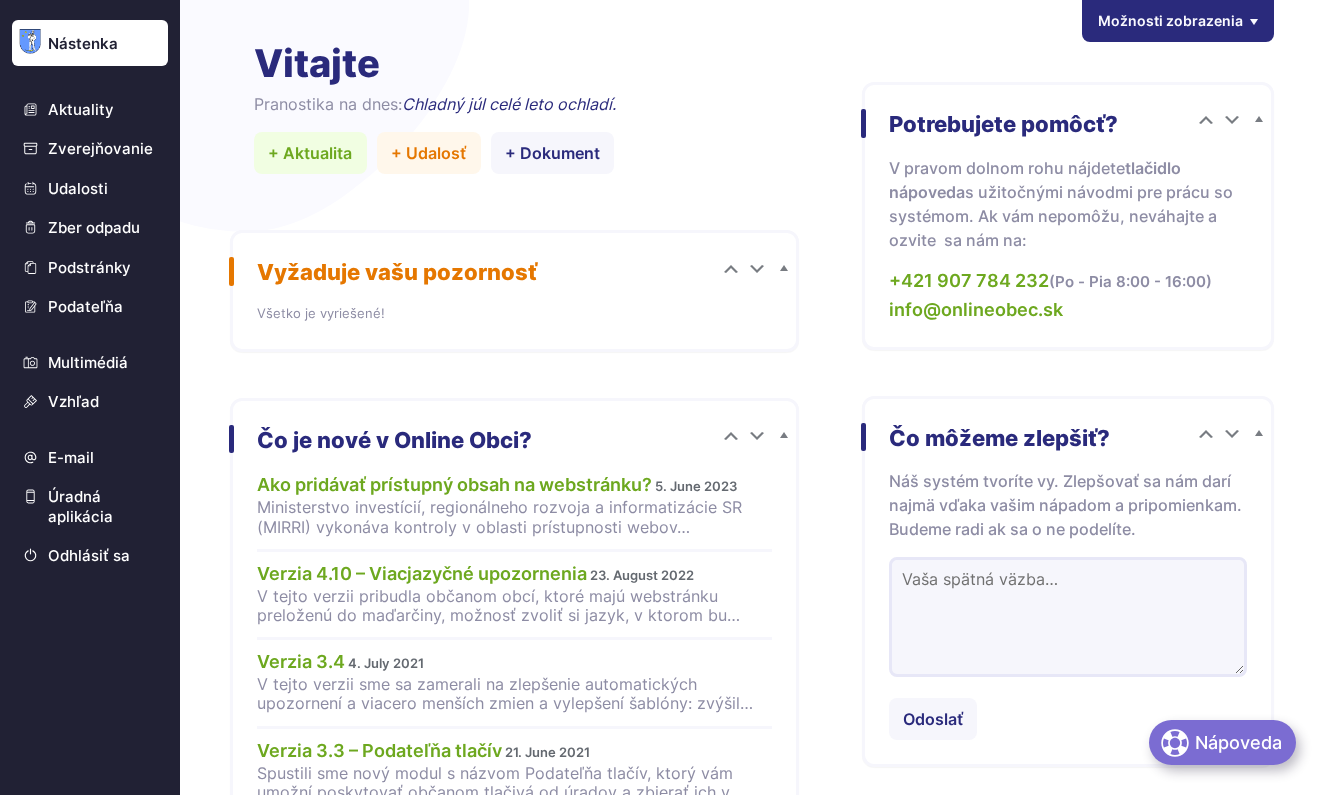 scroll, scrollTop: 0, scrollLeft: 0, axis: both 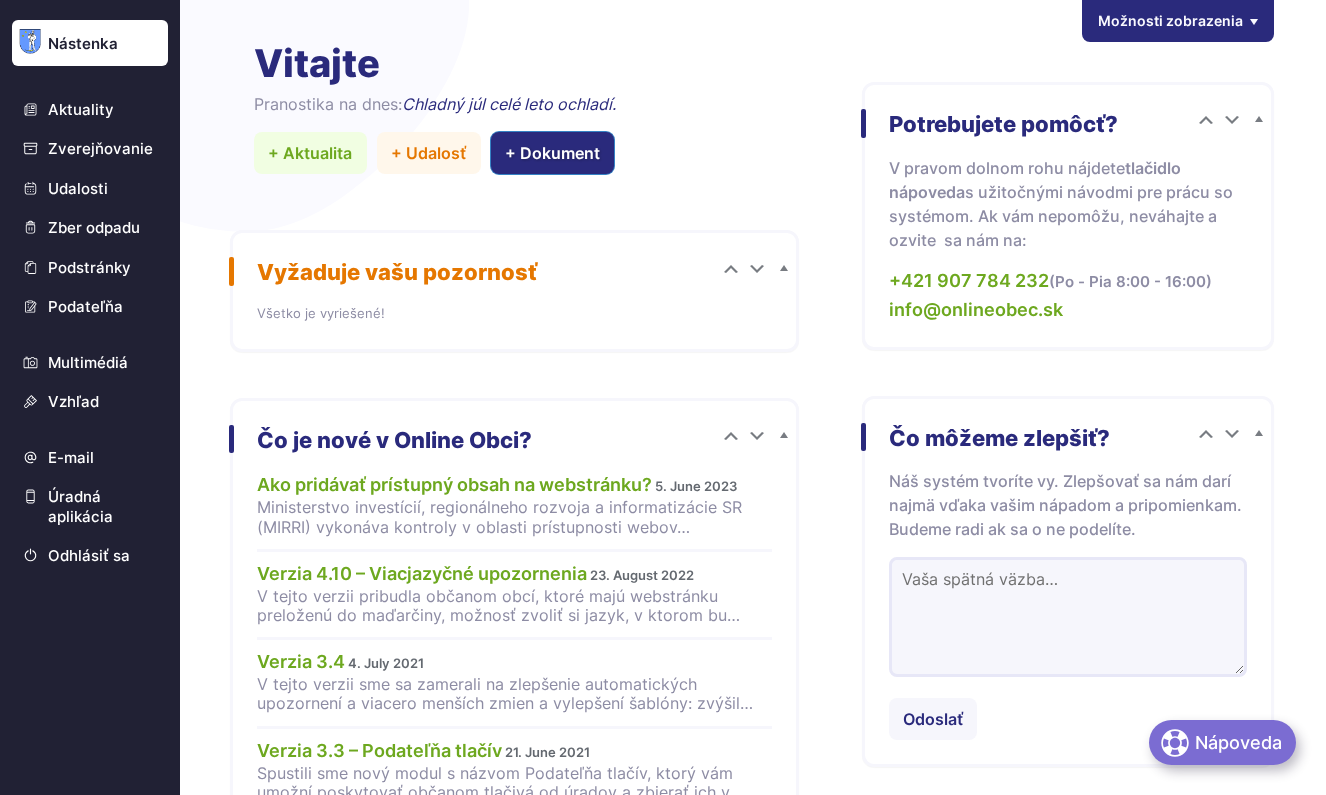 click on "+ Dokument" at bounding box center (553, 153) 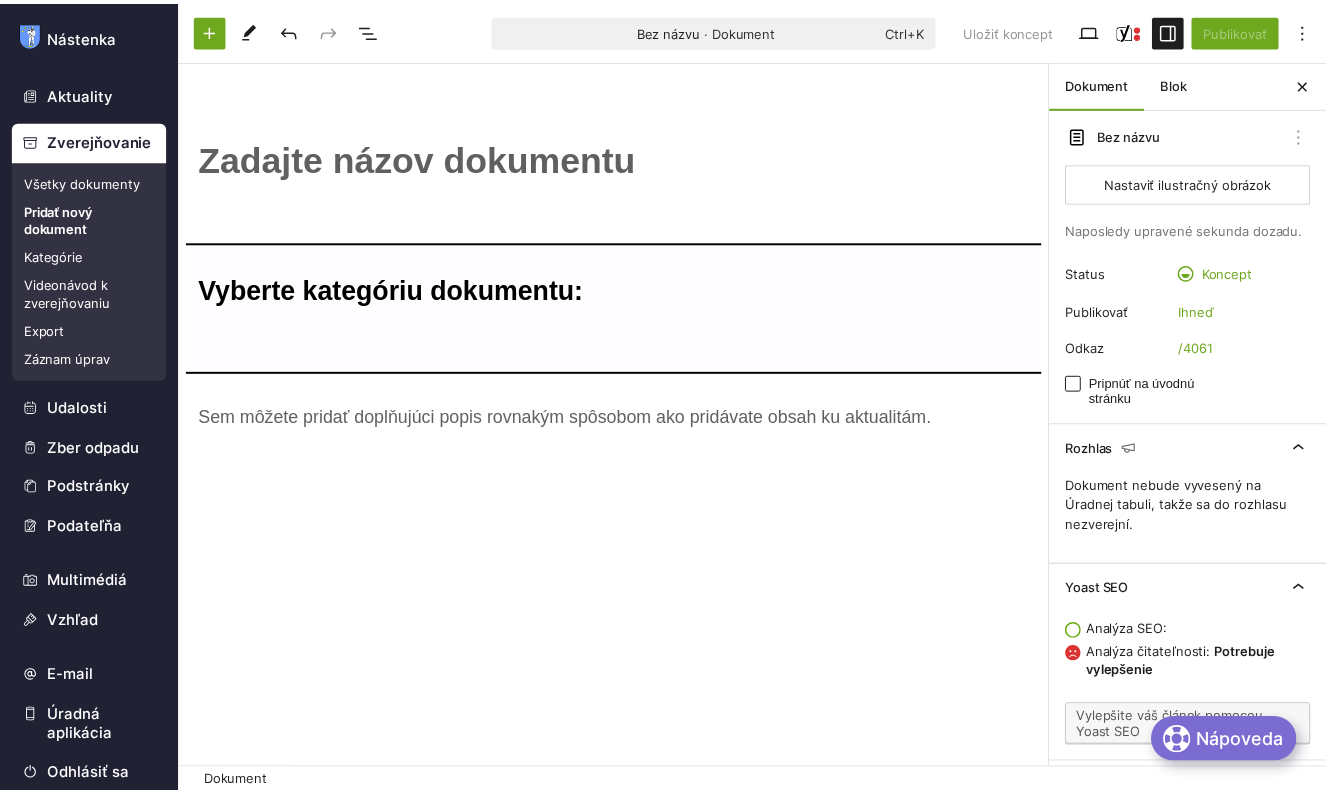 scroll, scrollTop: 0, scrollLeft: 0, axis: both 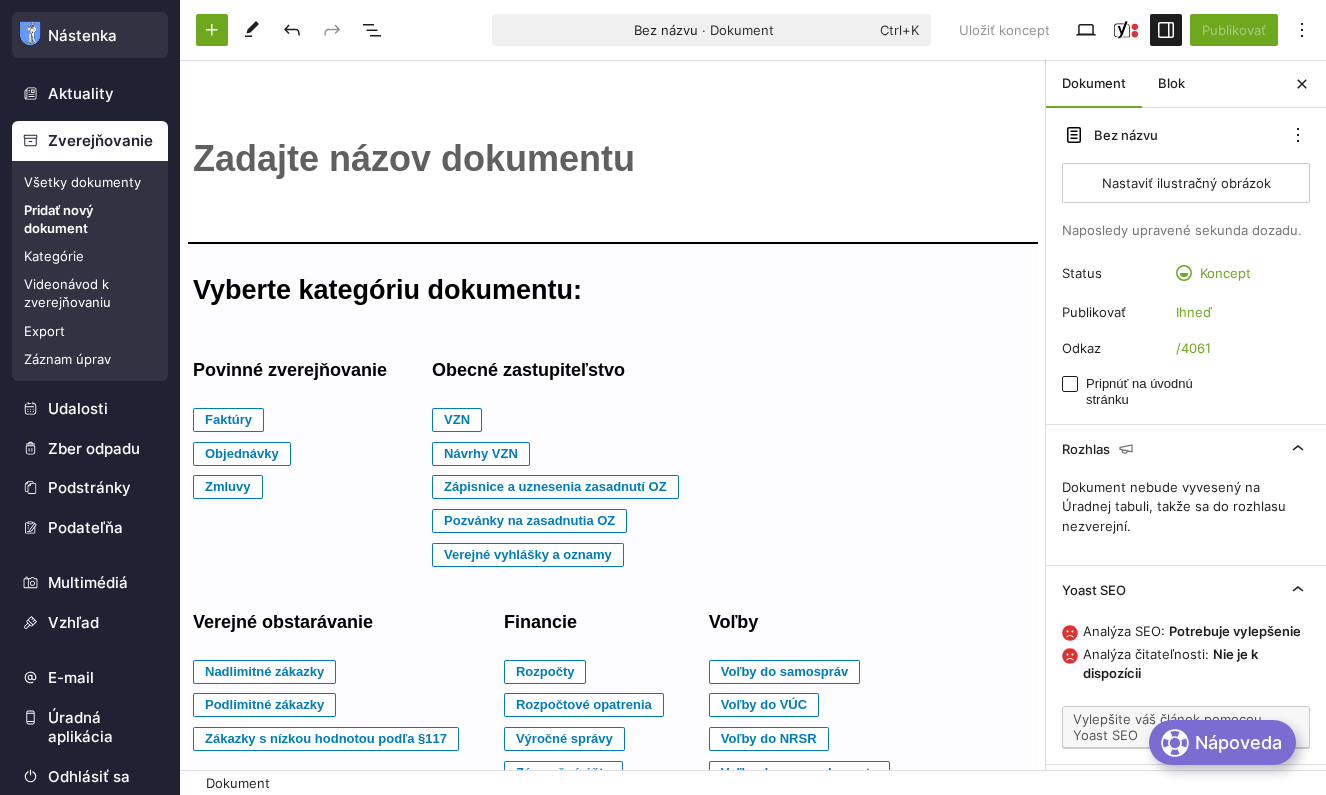 click on "Nástenka" at bounding box center [90, 36] 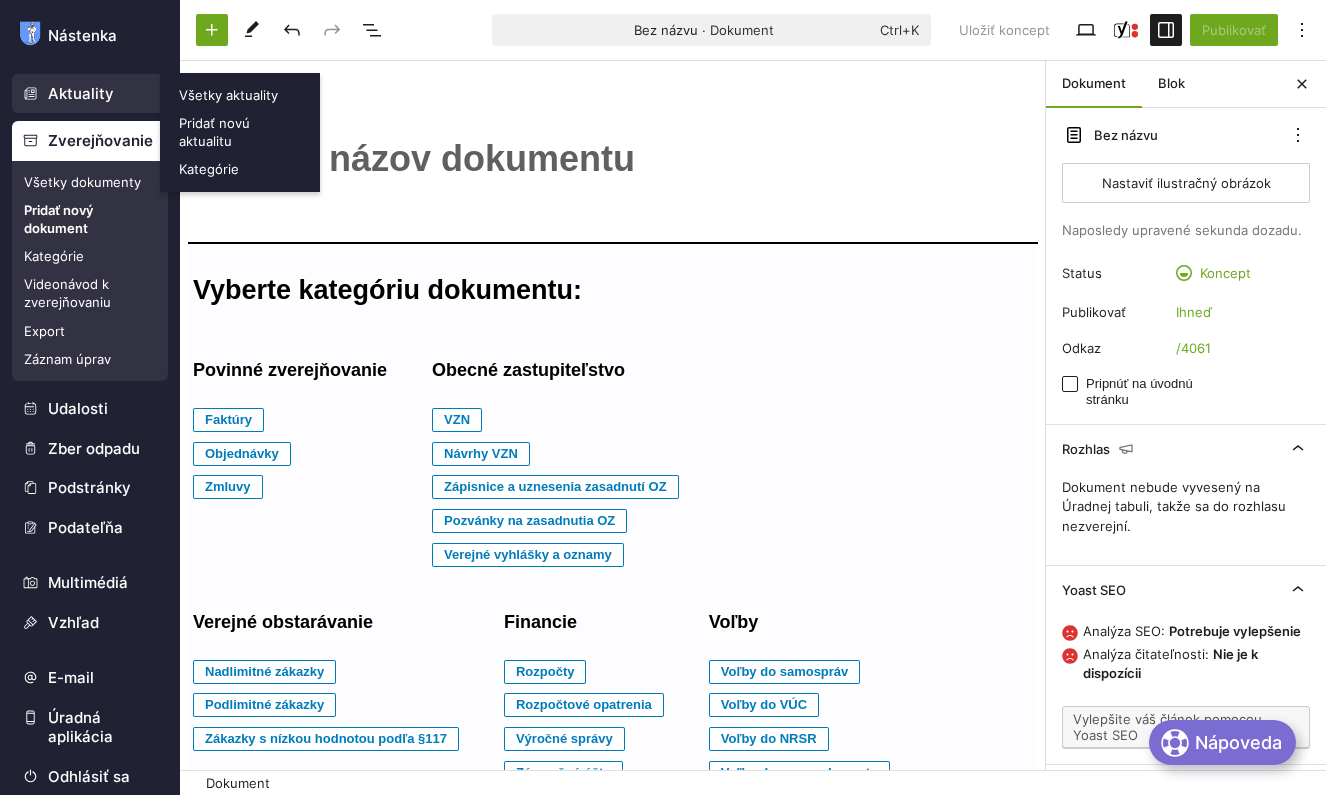 click on "Aktuality" at bounding box center (90, 94) 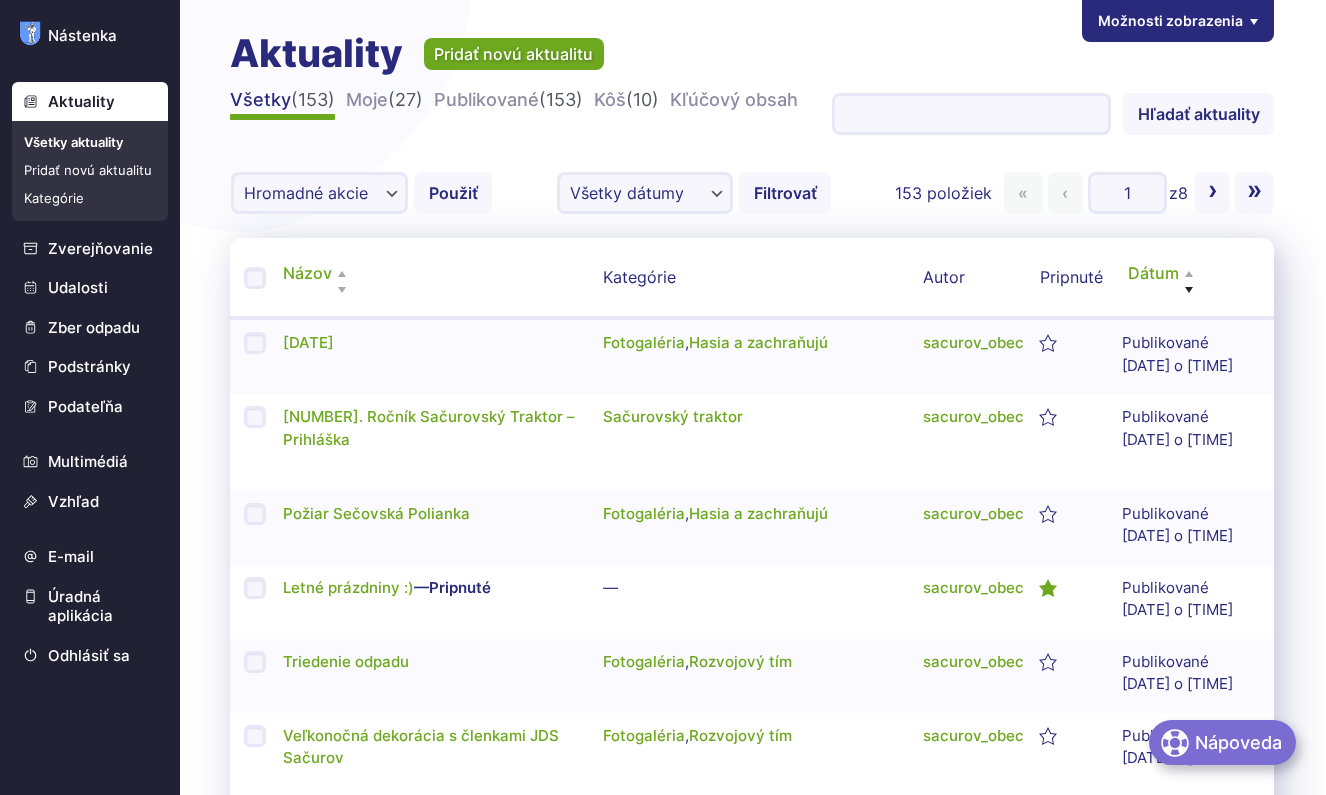 scroll, scrollTop: 0, scrollLeft: 0, axis: both 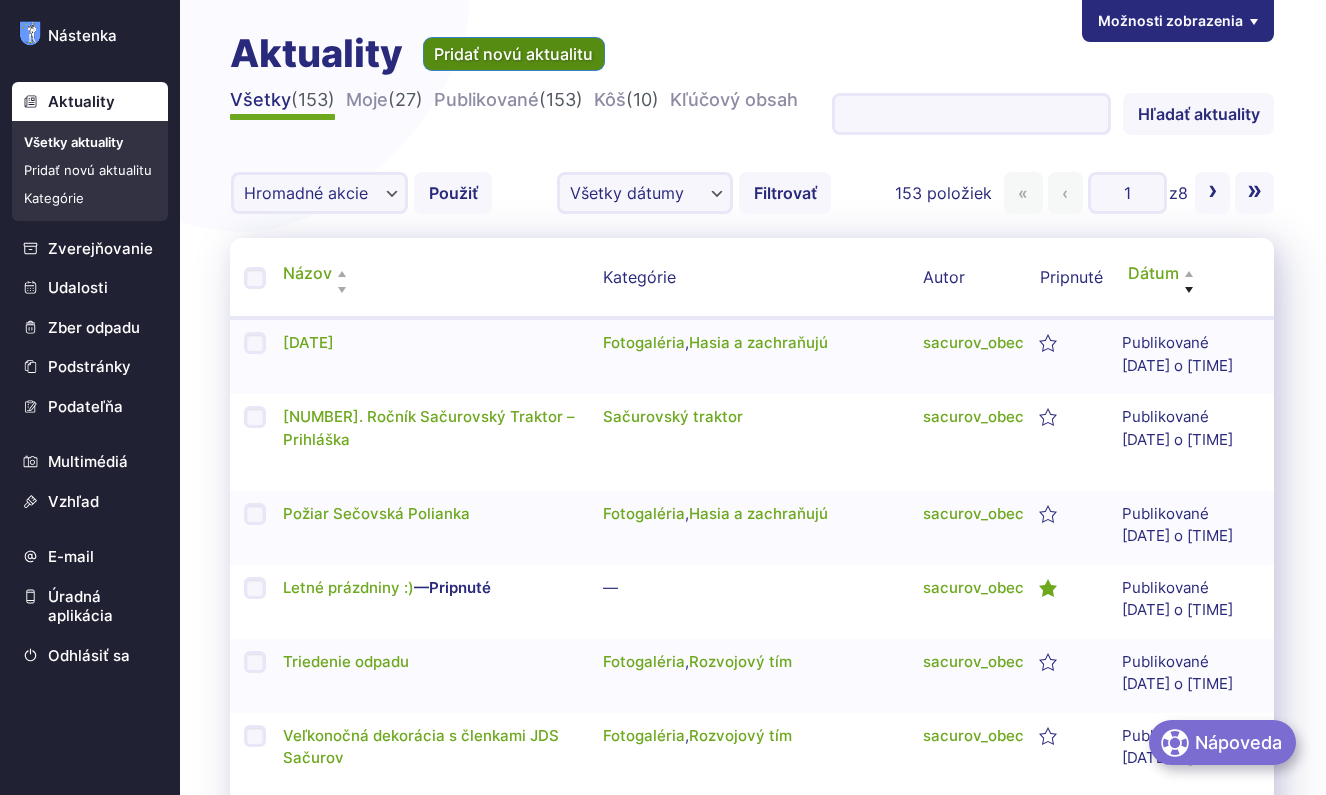 click on "Pridať novú aktualitu" at bounding box center [514, 54] 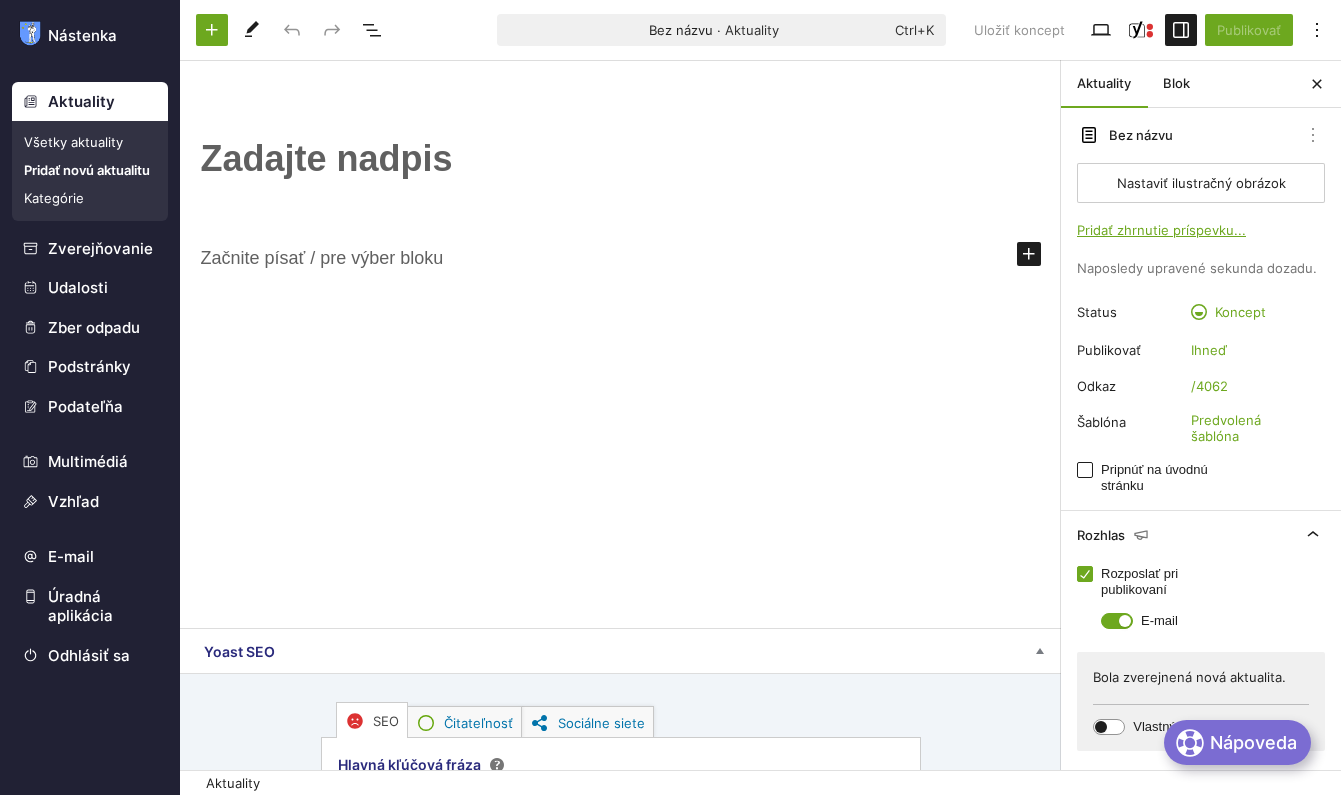 scroll, scrollTop: 0, scrollLeft: 0, axis: both 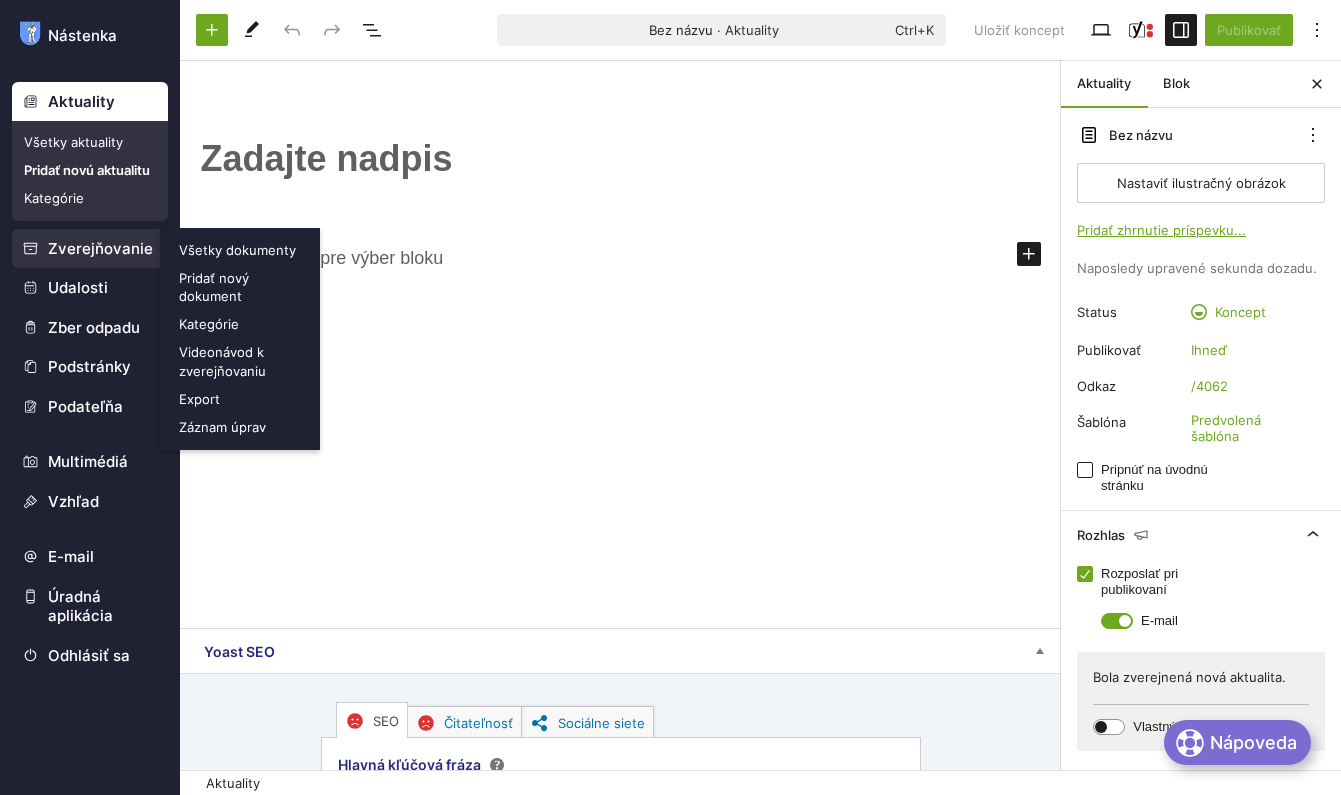 click on "Zverejňovanie" at bounding box center (90, 249) 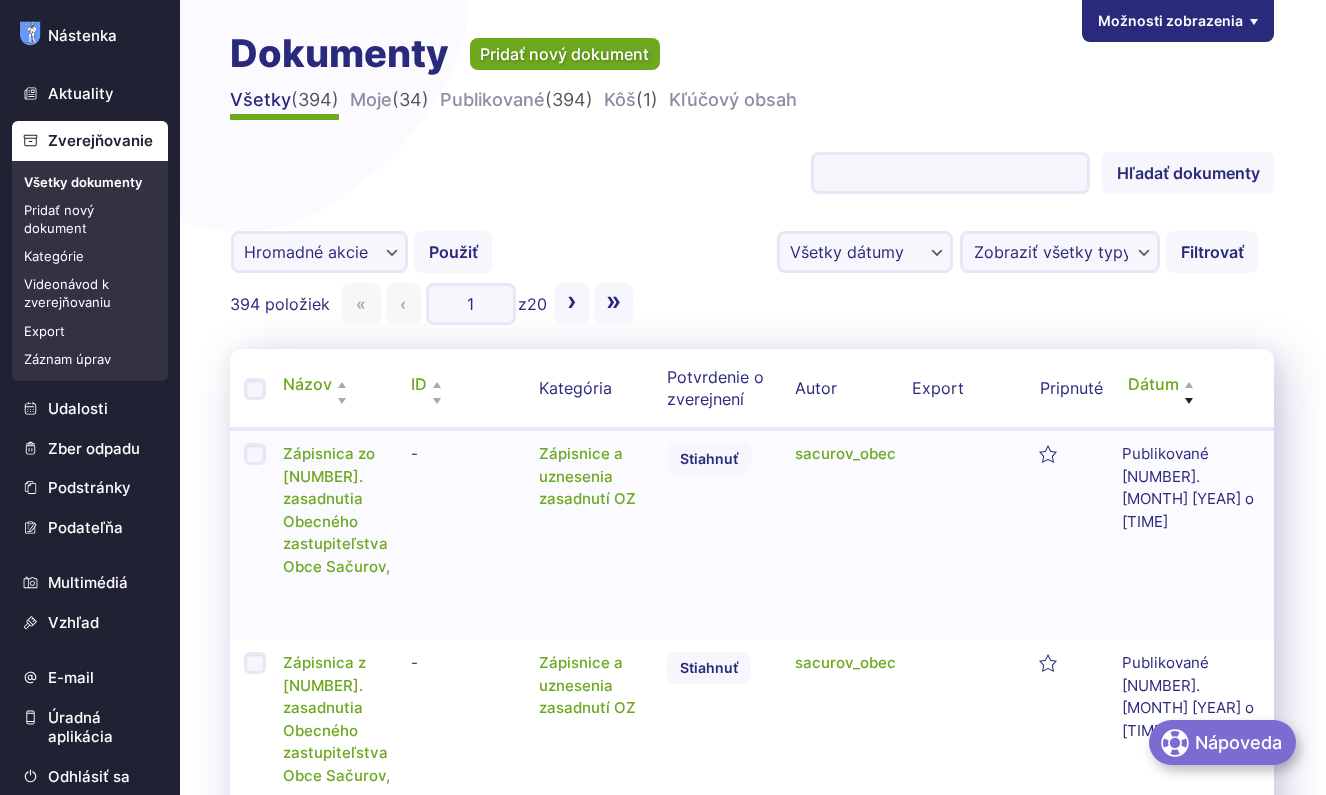 scroll, scrollTop: 0, scrollLeft: 0, axis: both 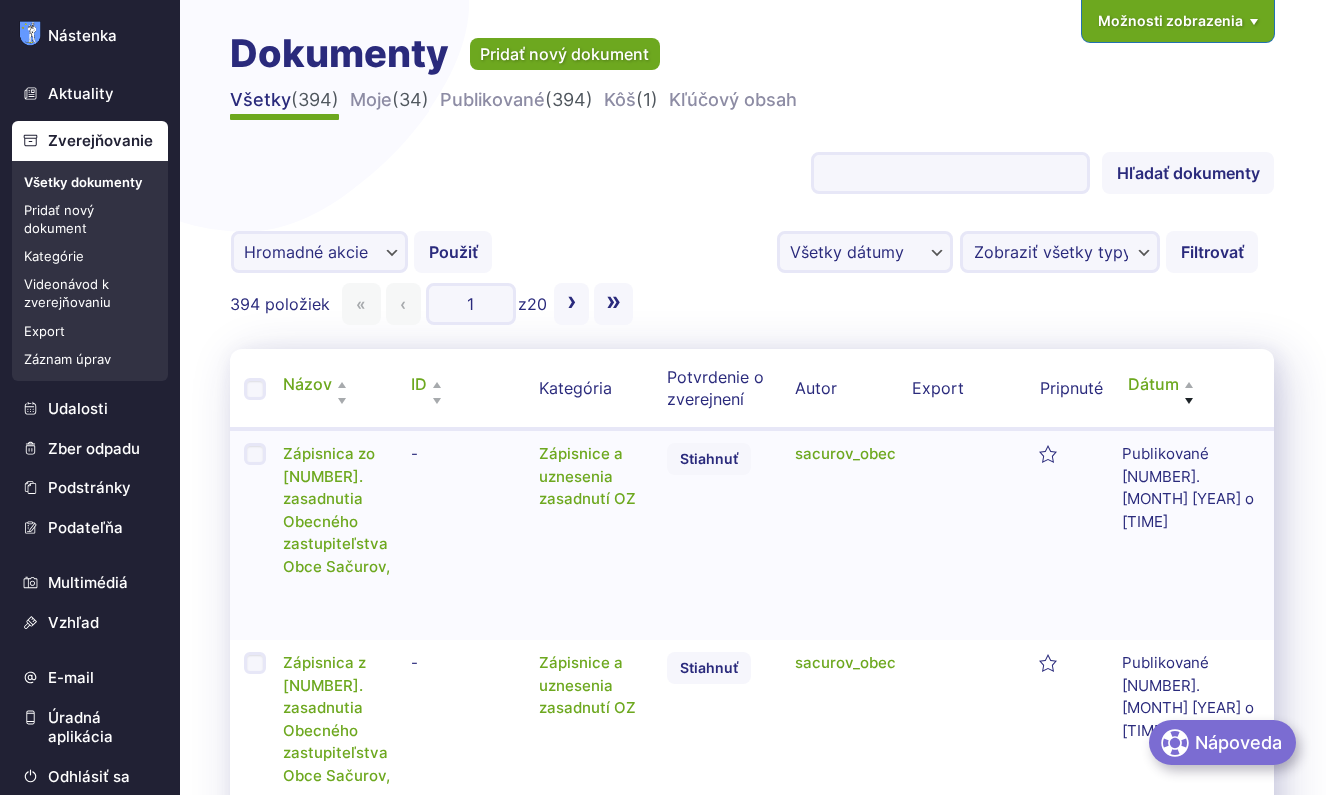 click on "Možnosti zobrazenia" at bounding box center (1178, 21) 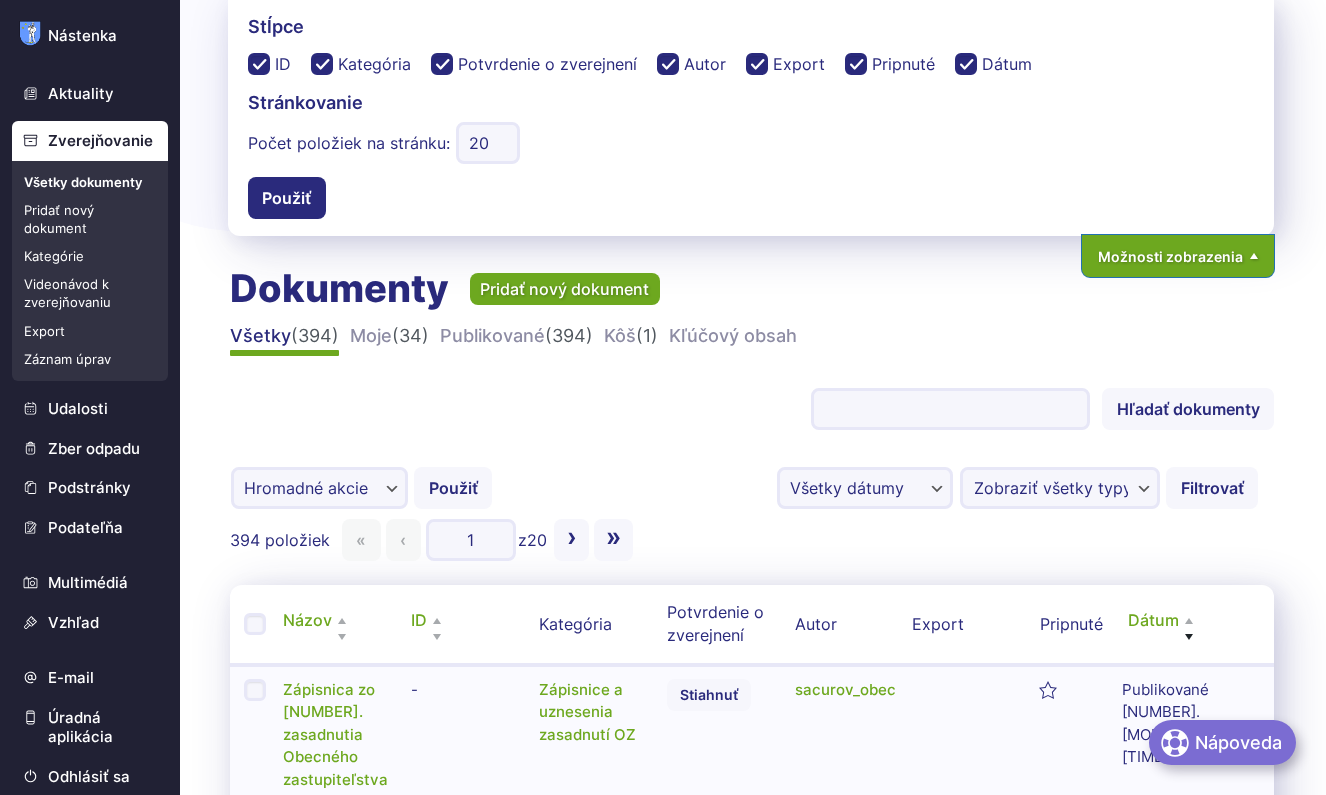 click on "Možnosti zobrazenia" at bounding box center [1178, 256] 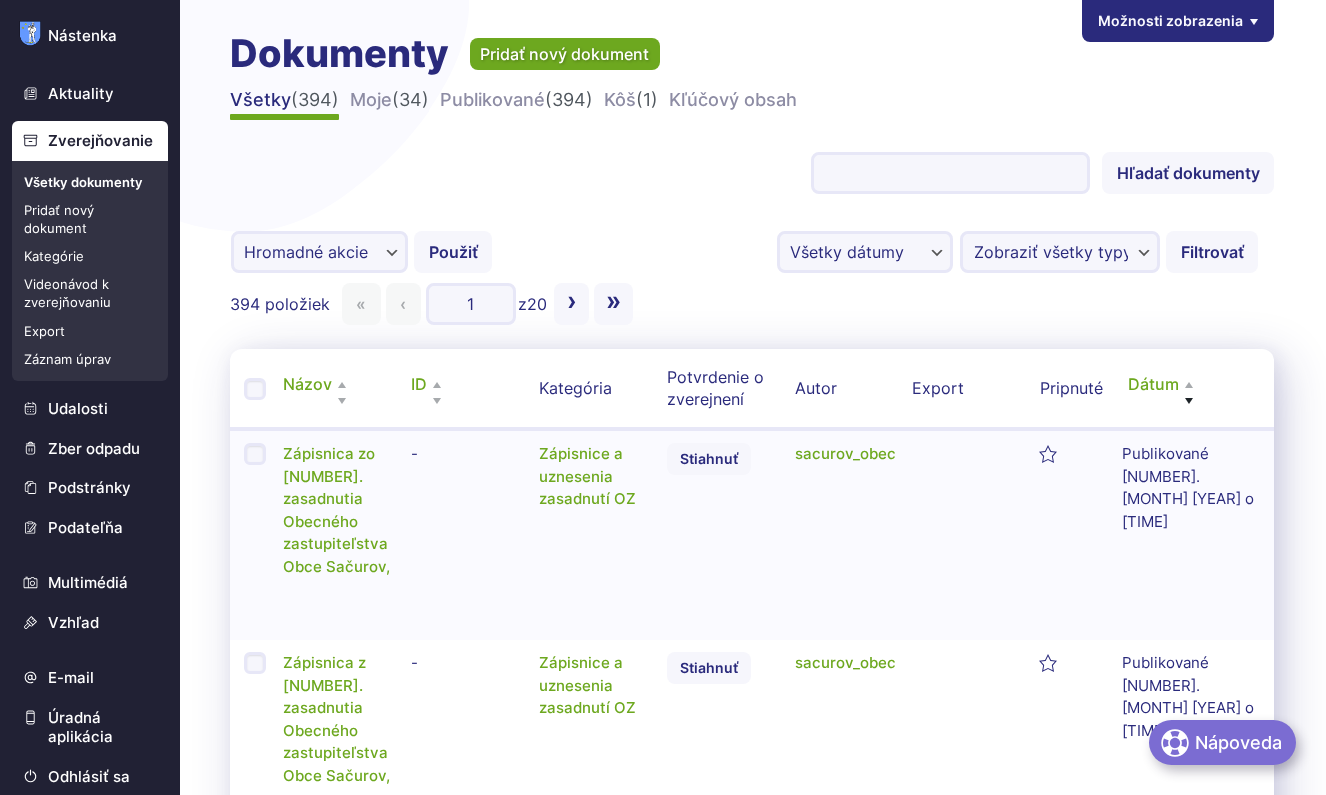 click on "Kategórie" at bounding box center (90, 256) 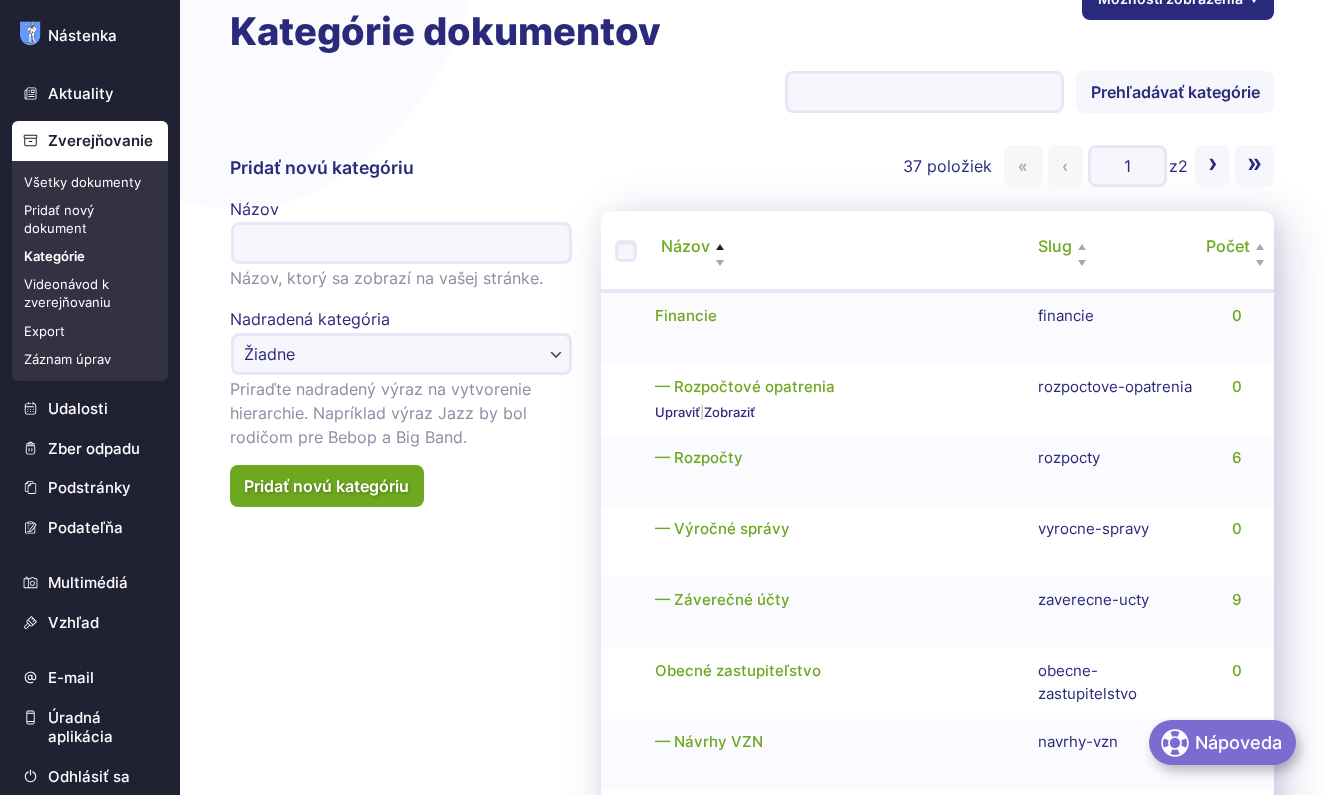 scroll, scrollTop: 0, scrollLeft: 0, axis: both 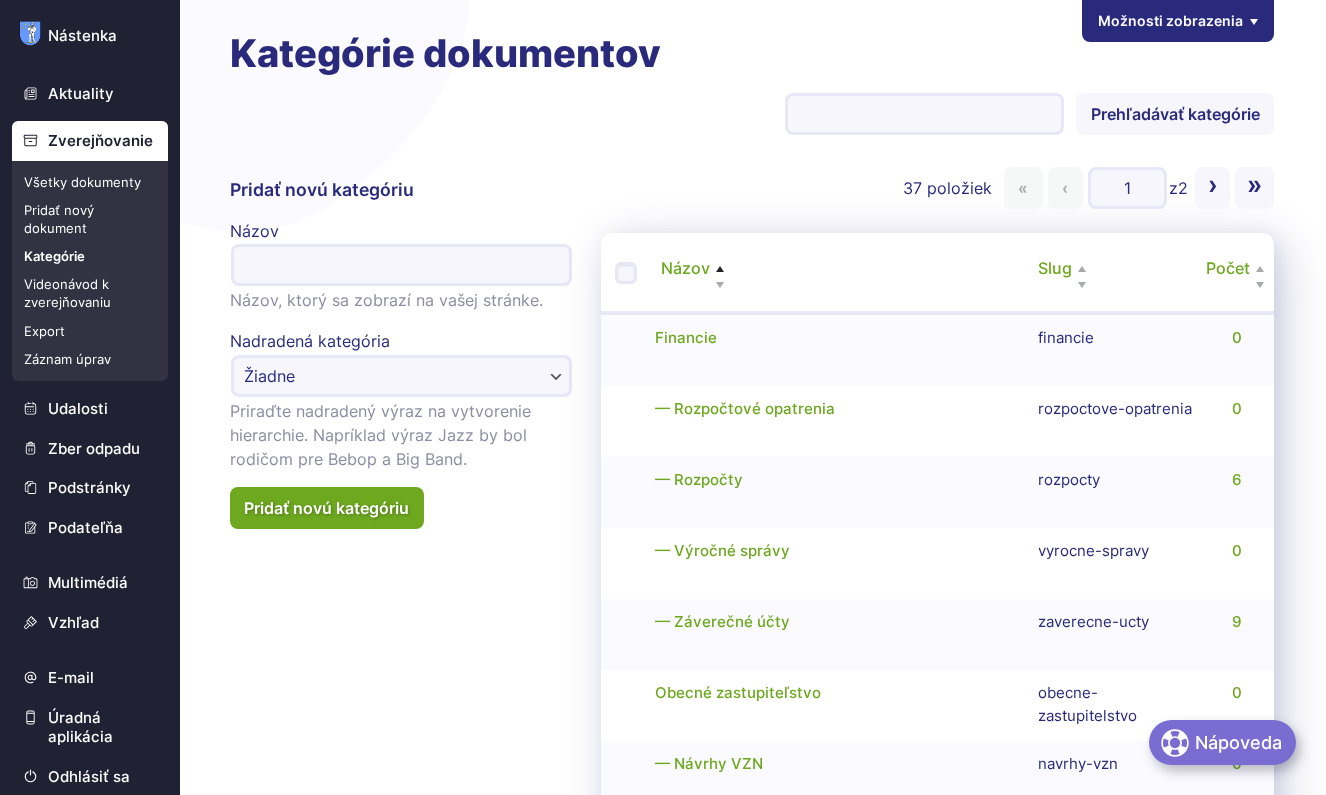click on "Všetky dokumenty" at bounding box center [90, 182] 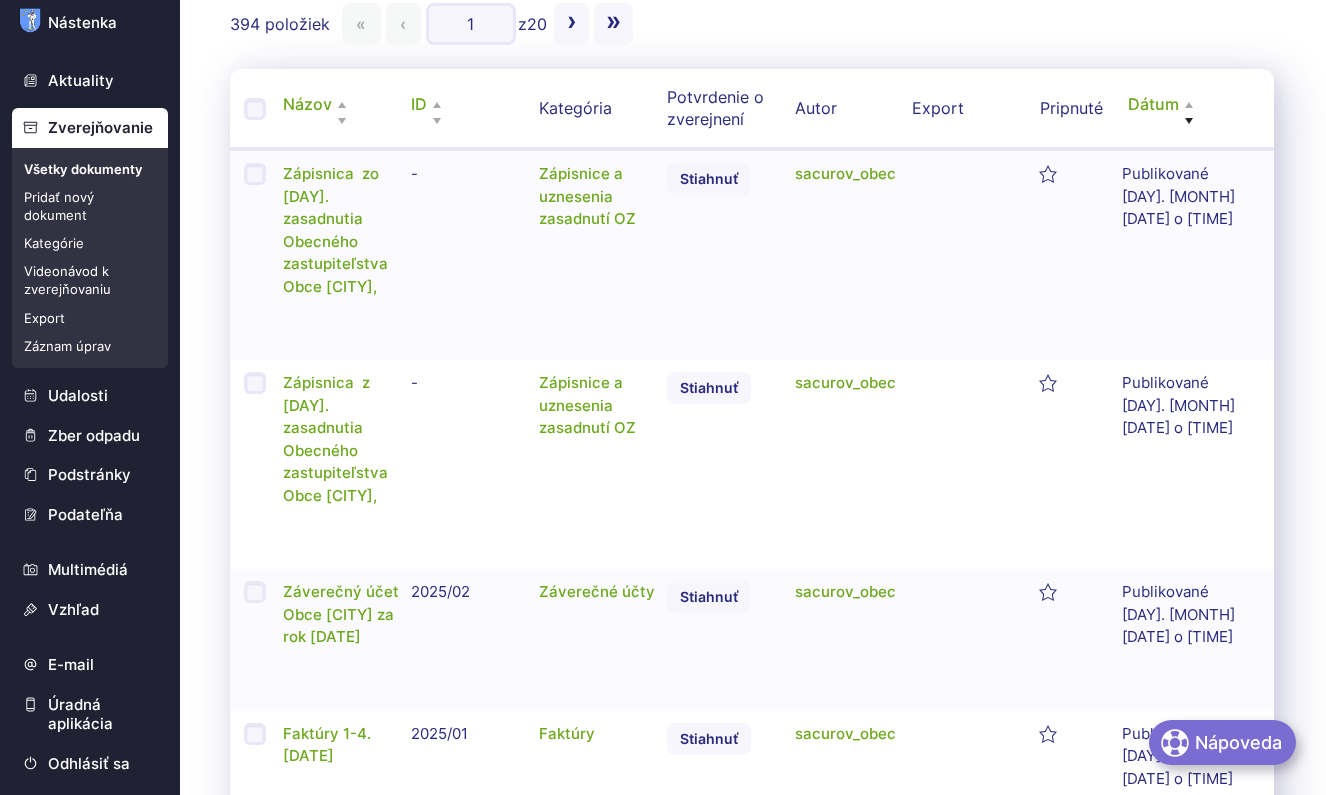 scroll, scrollTop: 300, scrollLeft: 0, axis: vertical 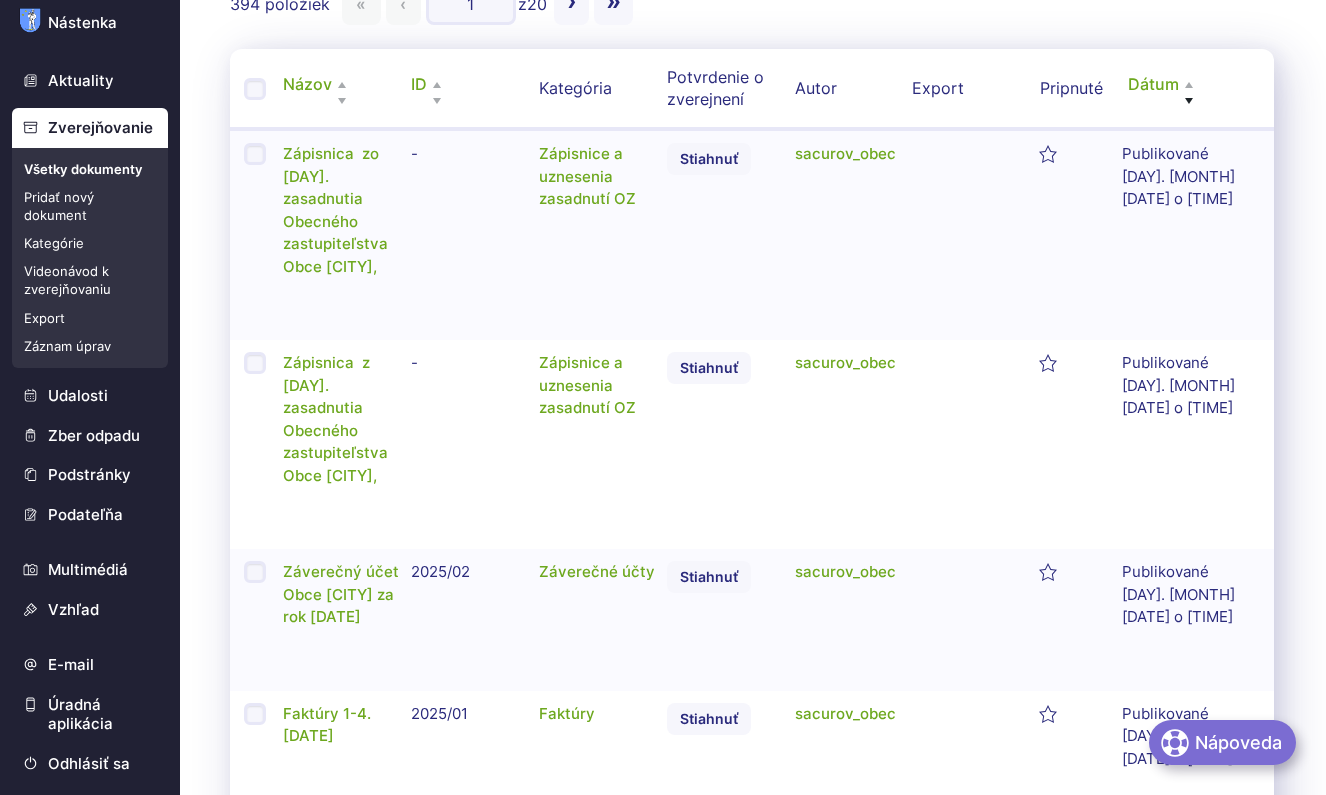 click on "Všetky dokumenty" at bounding box center (90, 169) 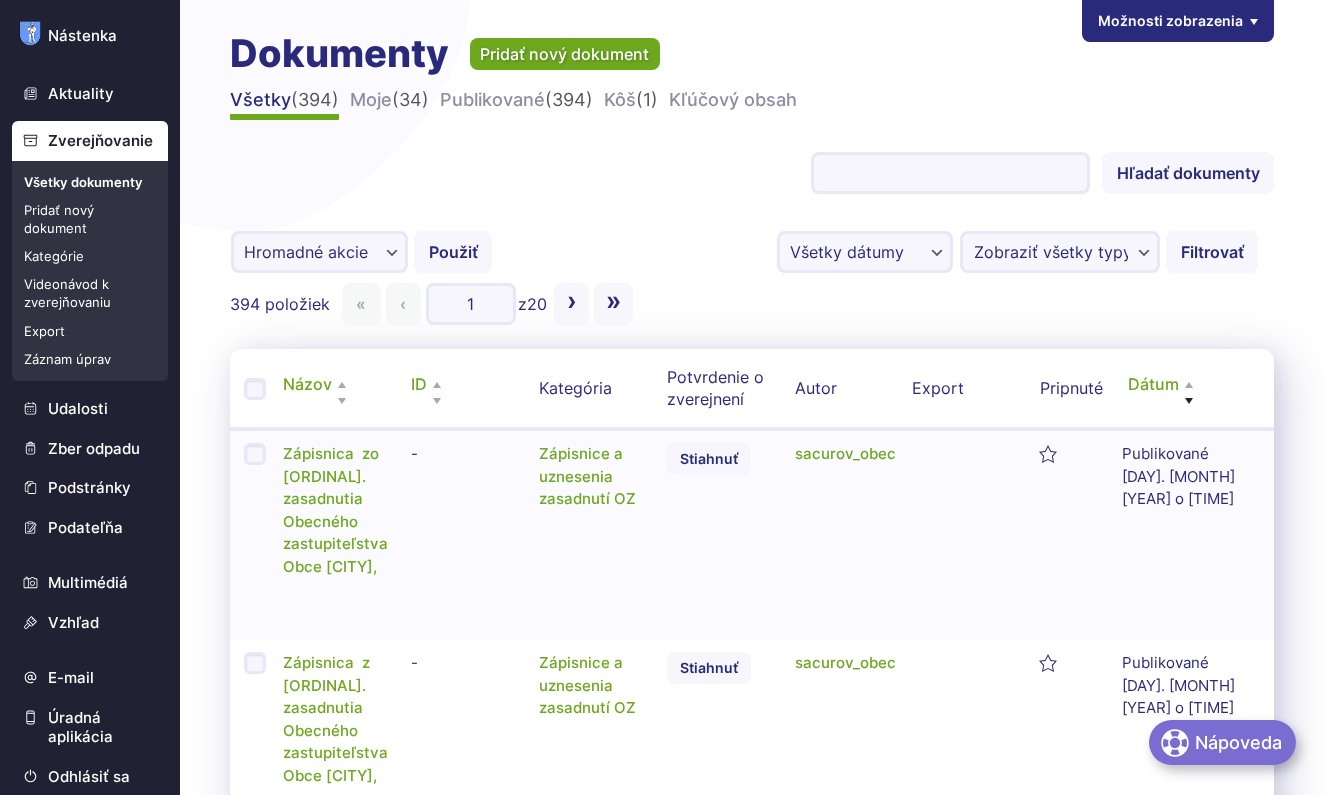 scroll, scrollTop: 0, scrollLeft: 0, axis: both 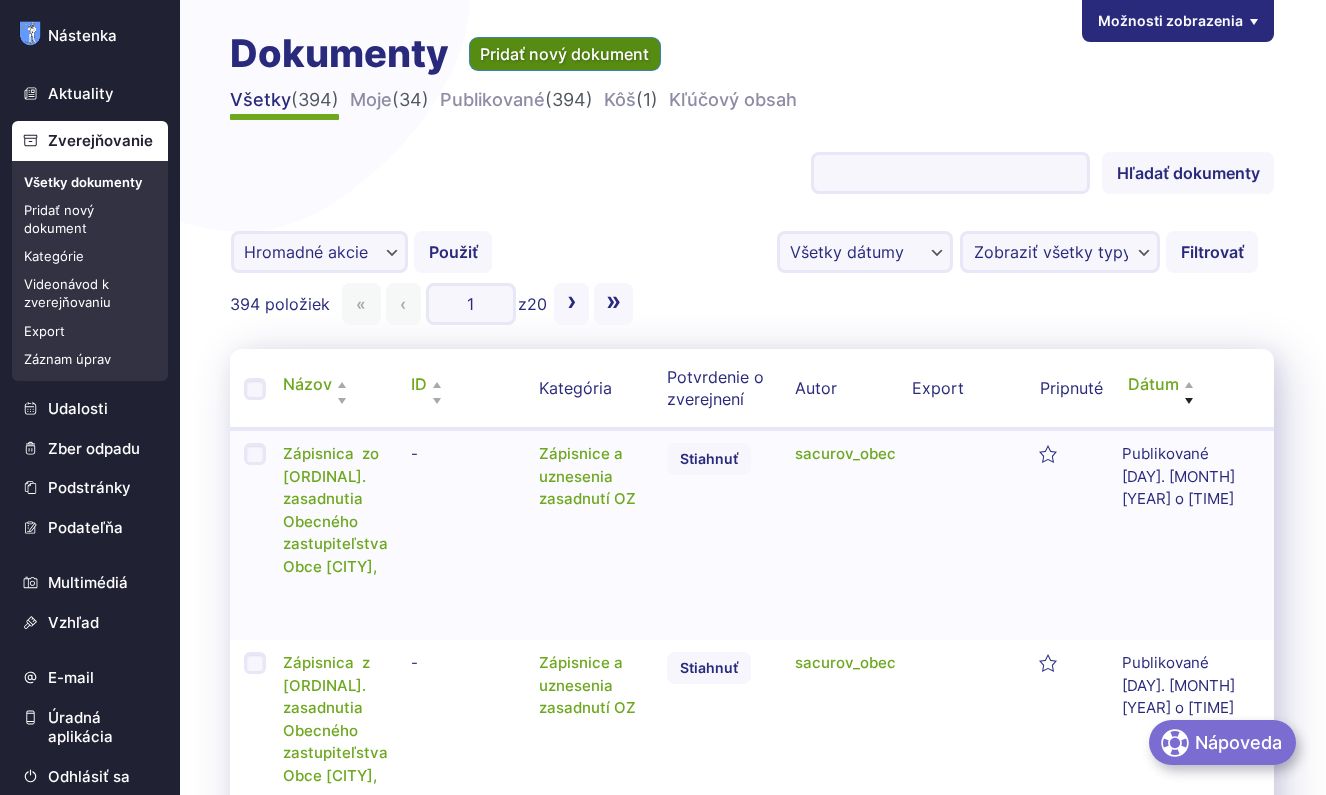 click on "Pridať nový dokument" at bounding box center [565, 54] 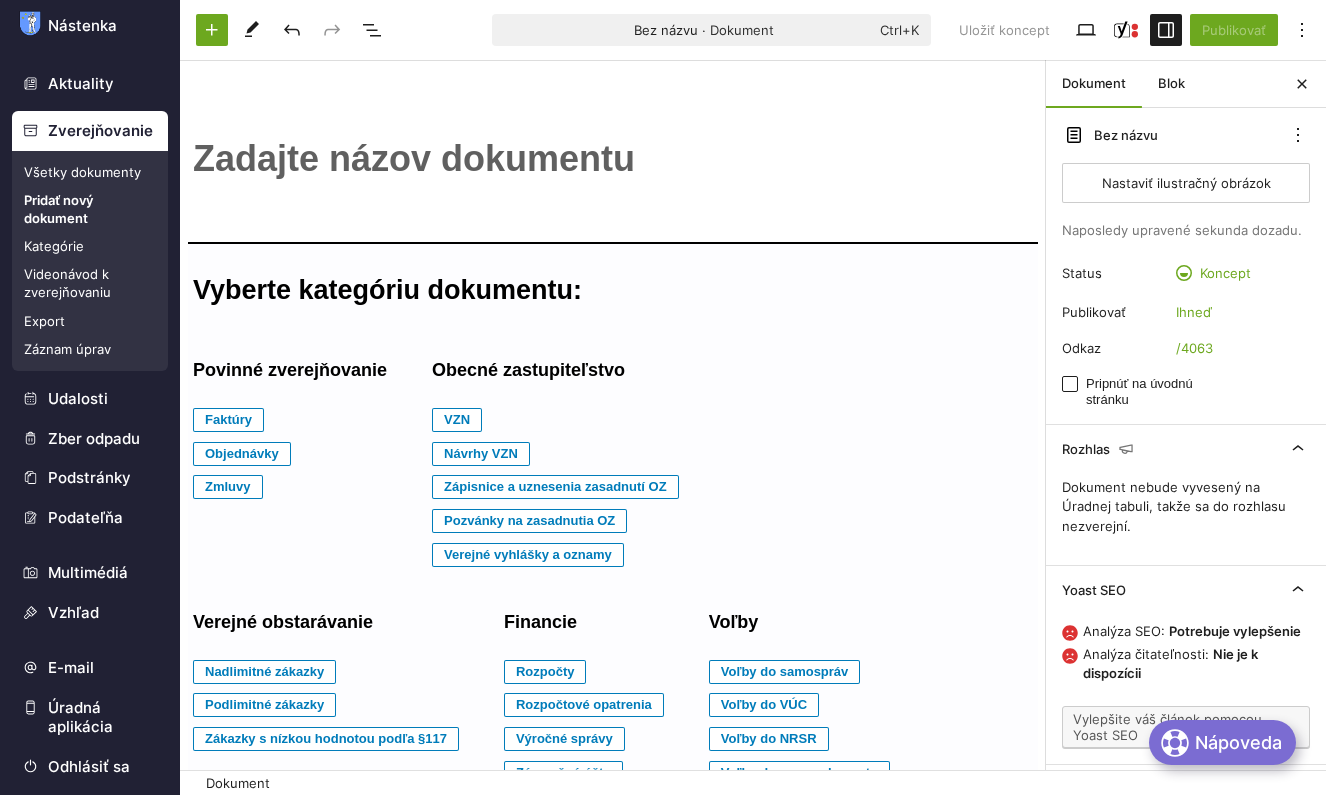 scroll, scrollTop: 13, scrollLeft: 0, axis: vertical 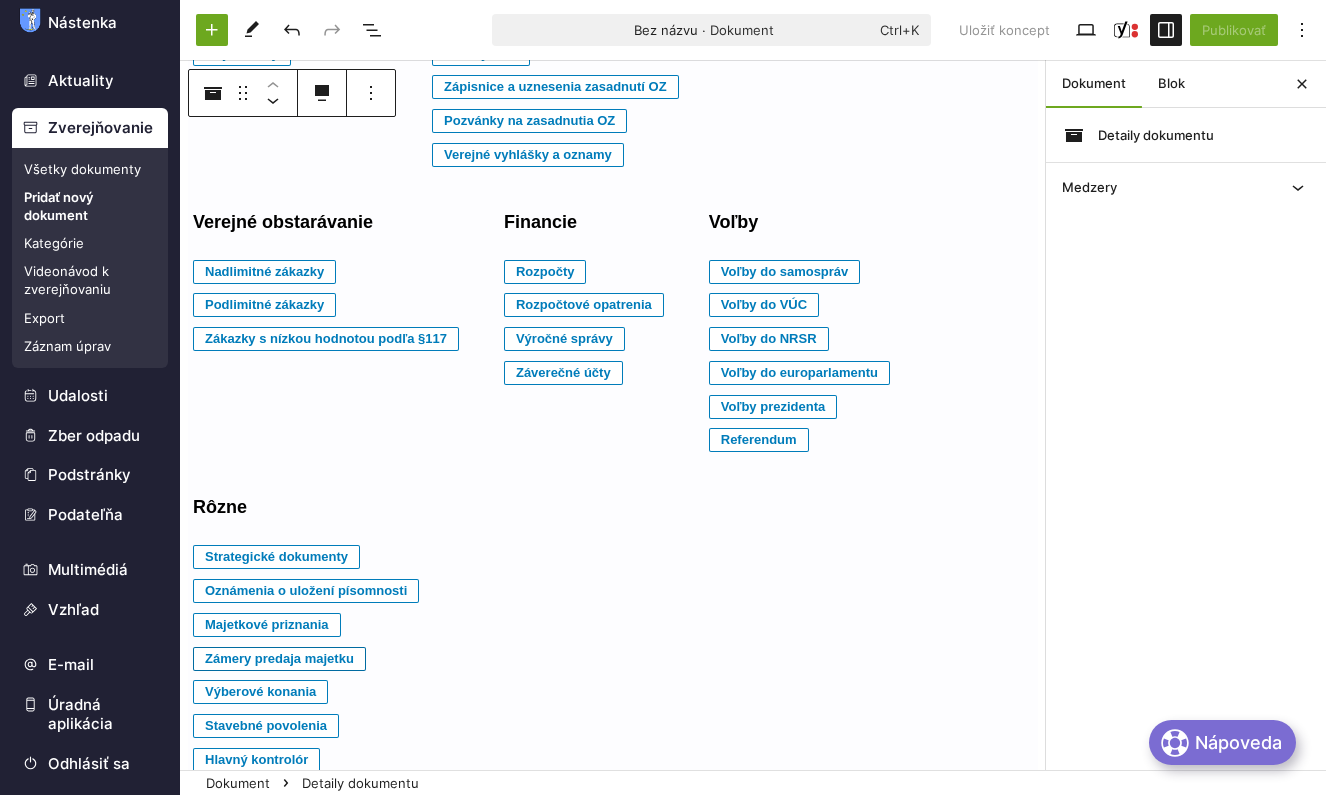 click on "Zámery predaja majetku" at bounding box center (228, 20) 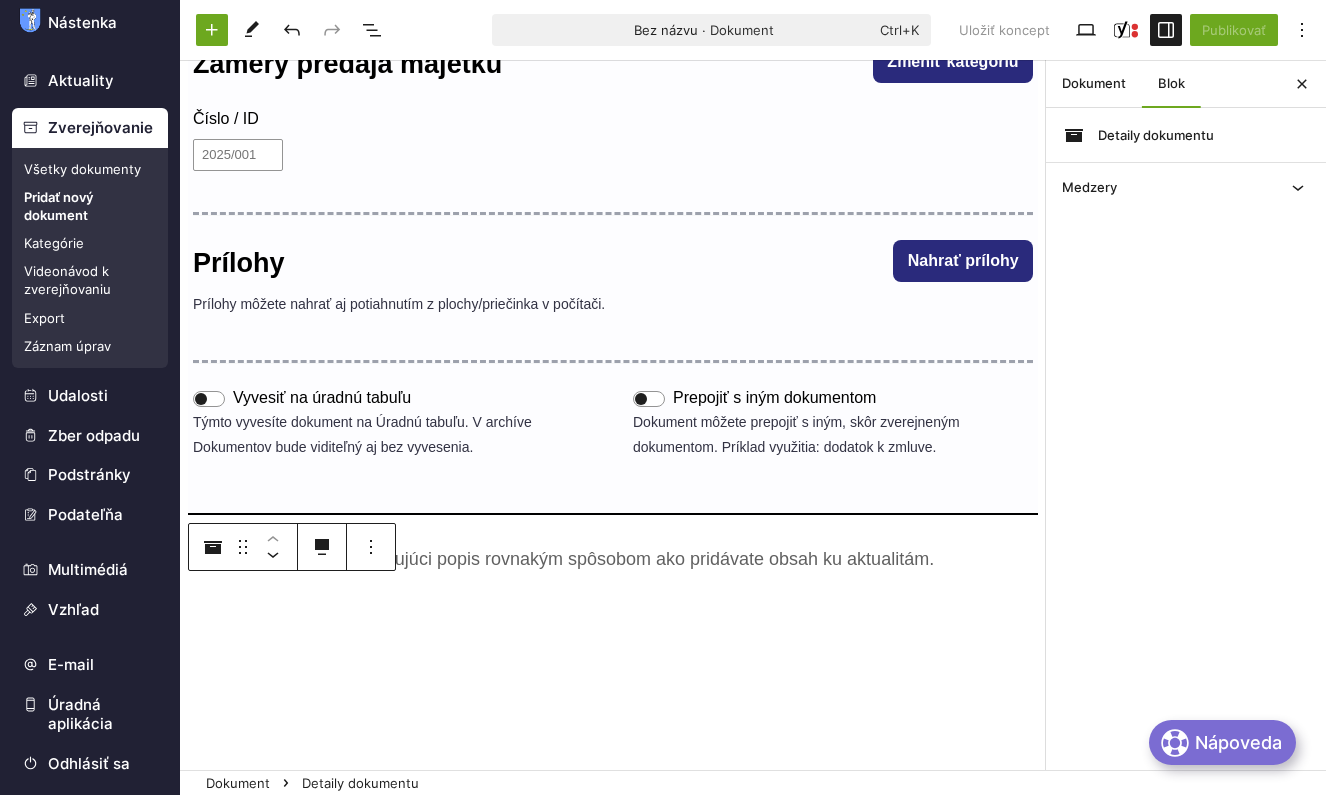 scroll, scrollTop: 200, scrollLeft: 0, axis: vertical 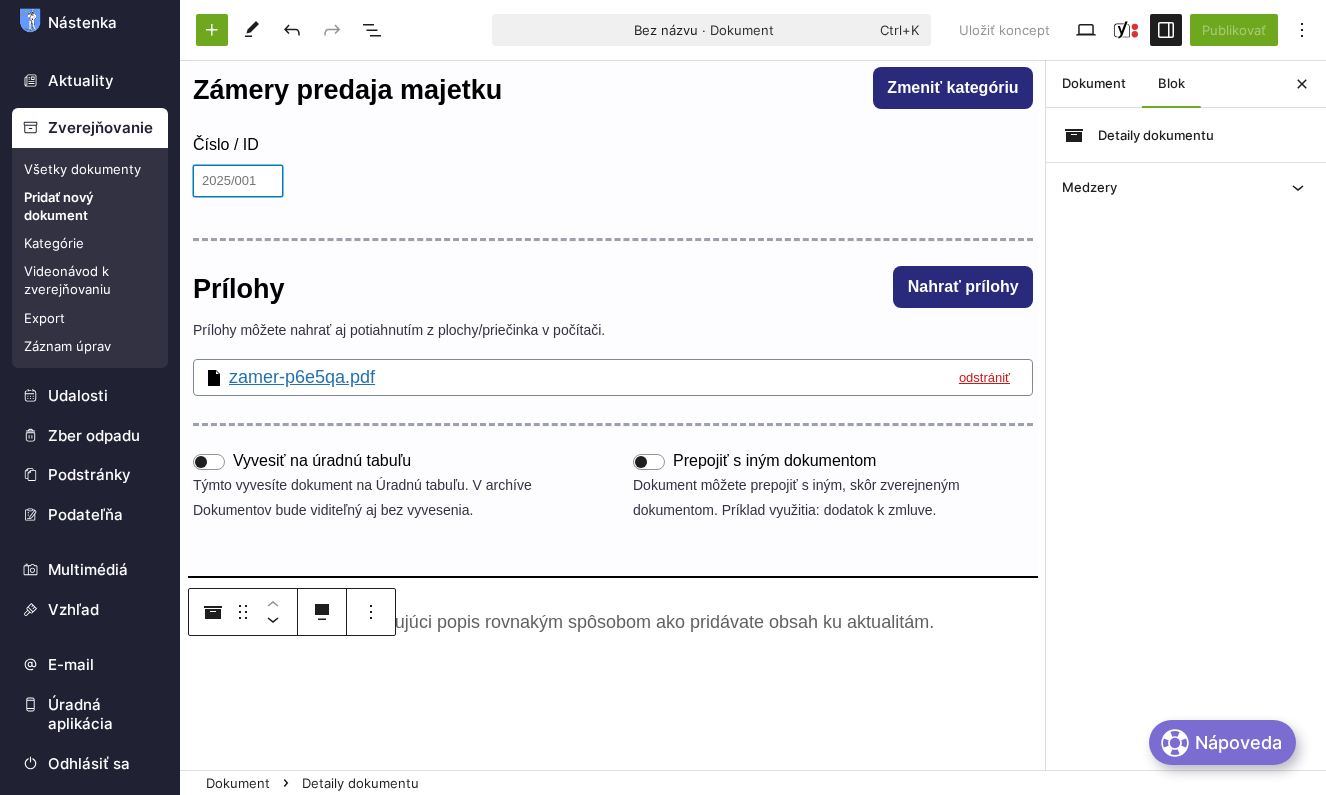 click on "Číslo / ID" at bounding box center [238, 181] 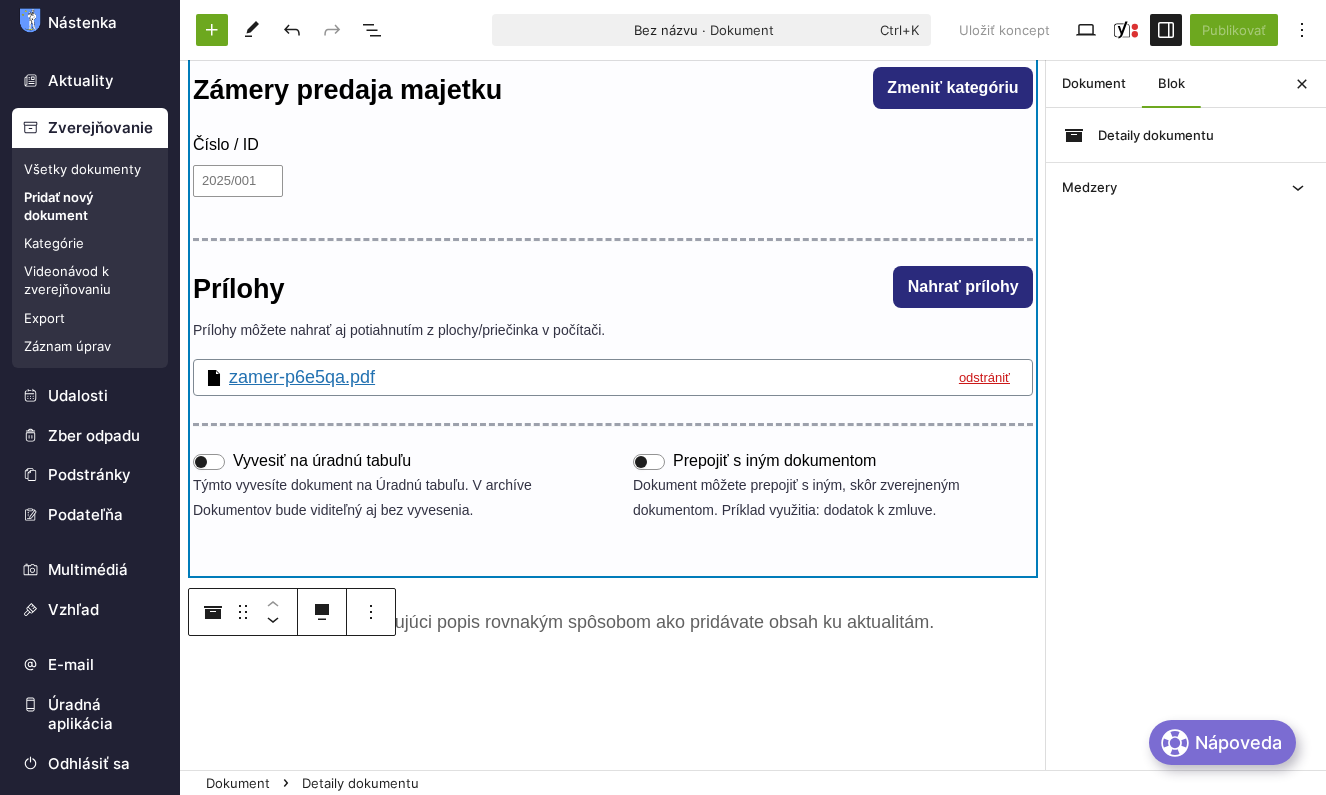 click on "Číslo / ID" at bounding box center (613, 172) 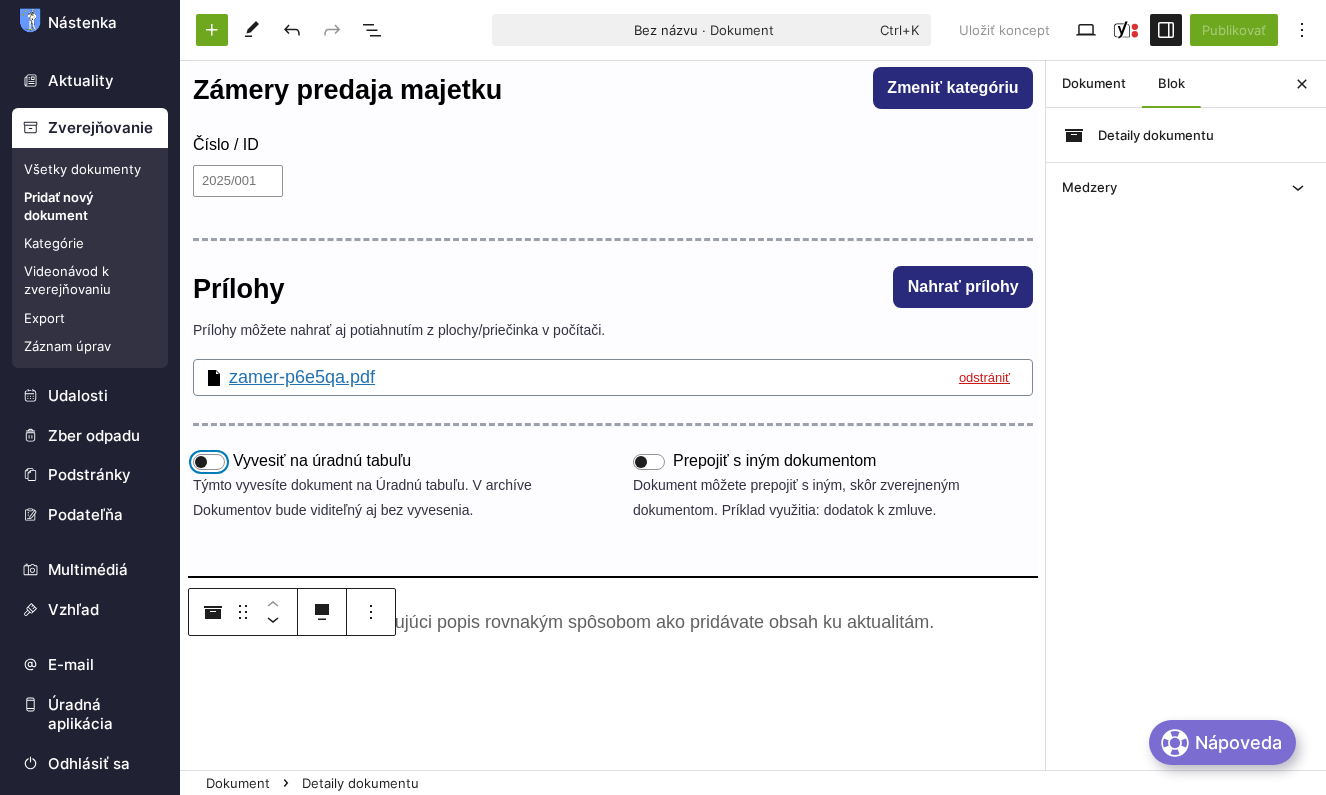 click on "Vyvesiť na úradnú tabuľu" at bounding box center [209, 462] 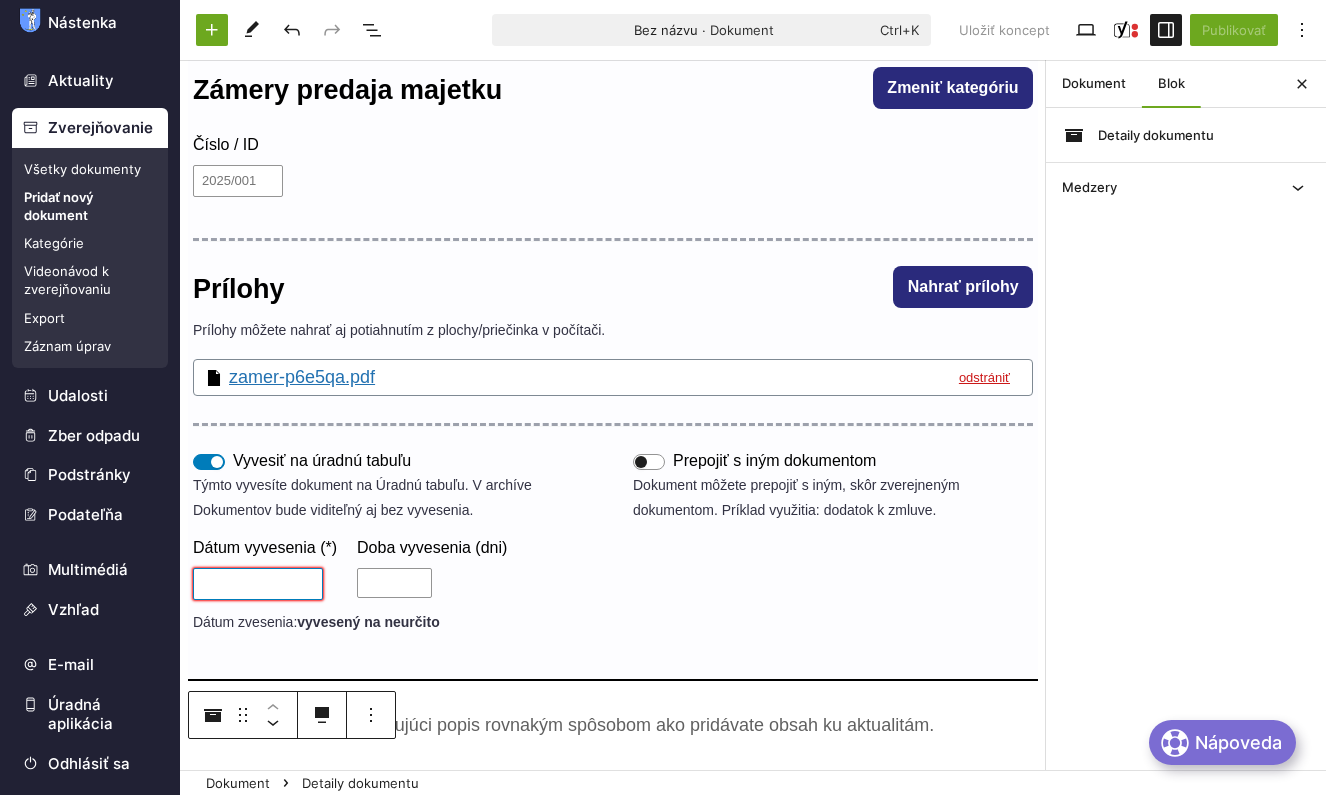 click on "Dátum vyvesenia (*)" at bounding box center (258, 584) 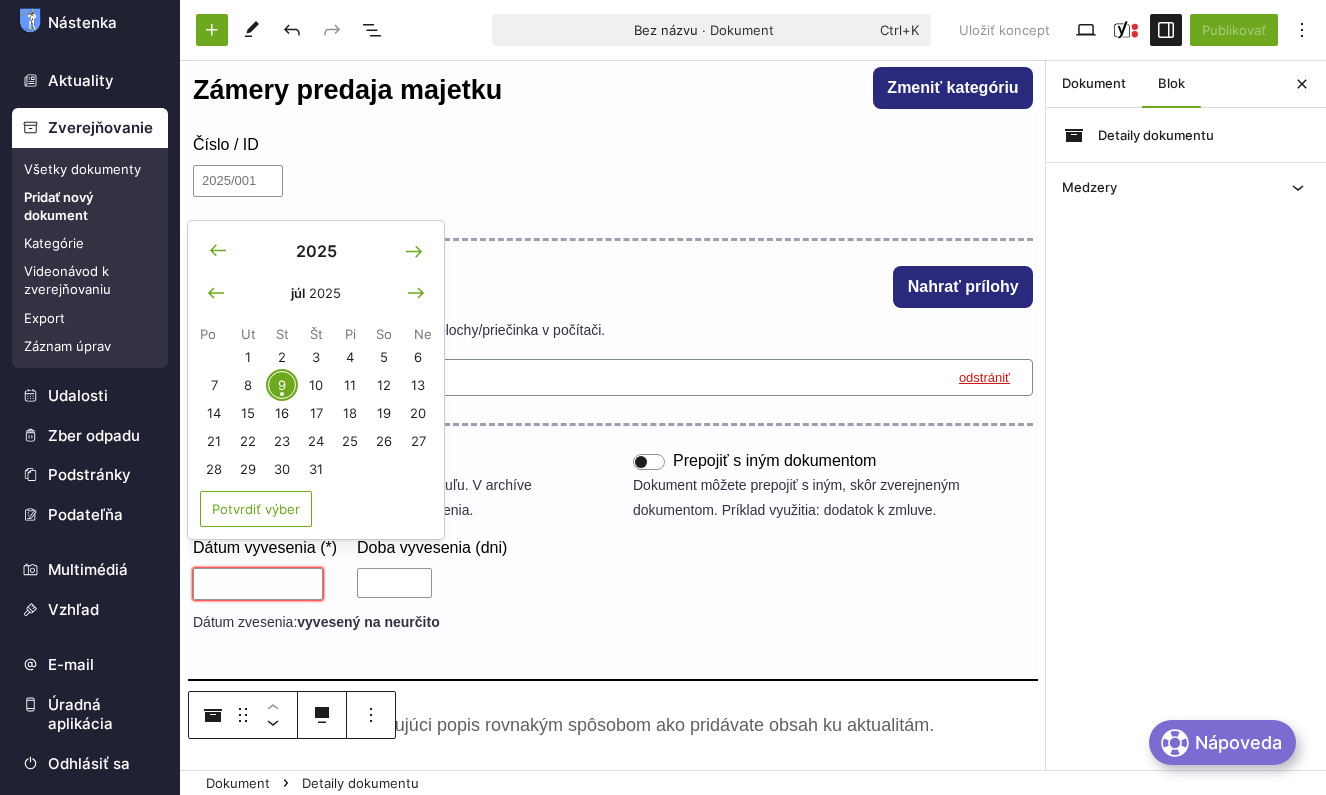 click on "9" at bounding box center (282, 385) 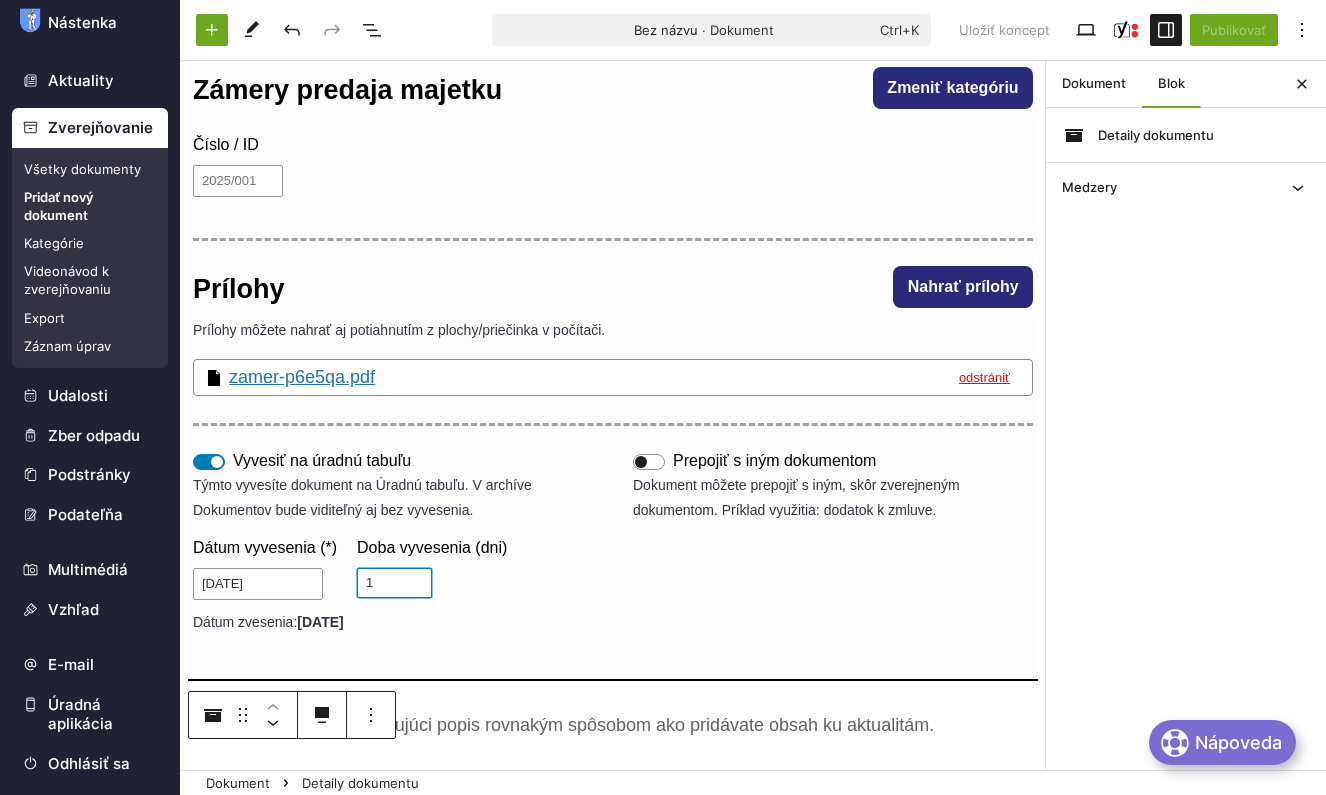 click on "1" at bounding box center (394, 583) 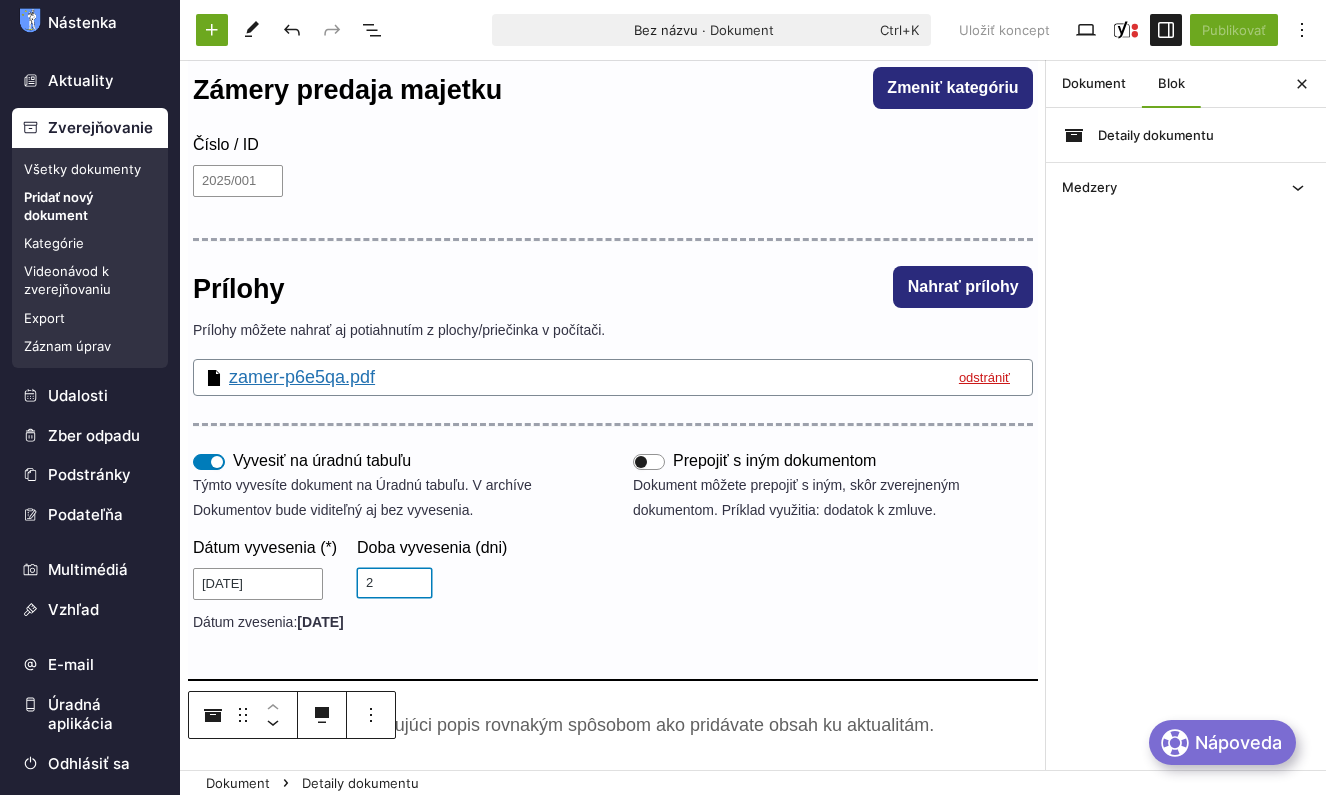 click on "2" at bounding box center (394, 583) 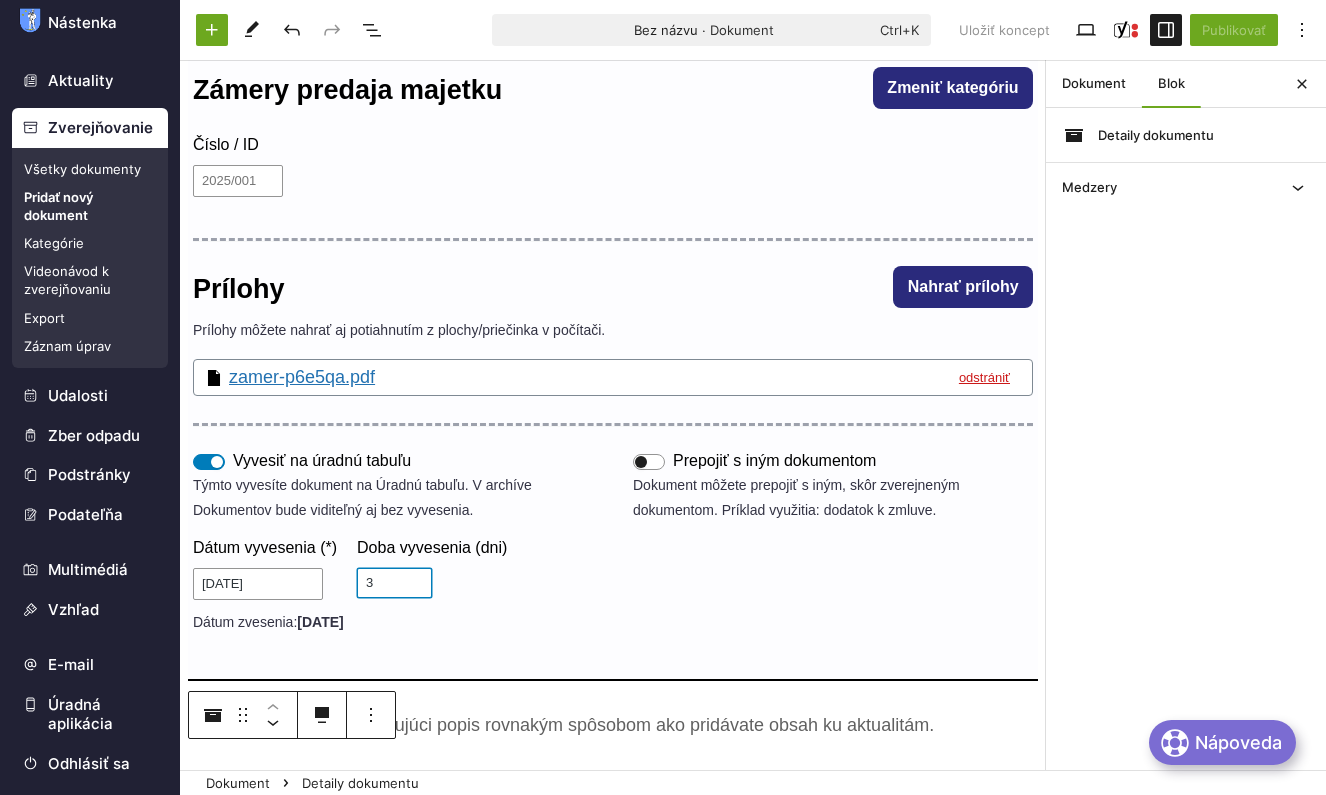 click on "3" at bounding box center (394, 583) 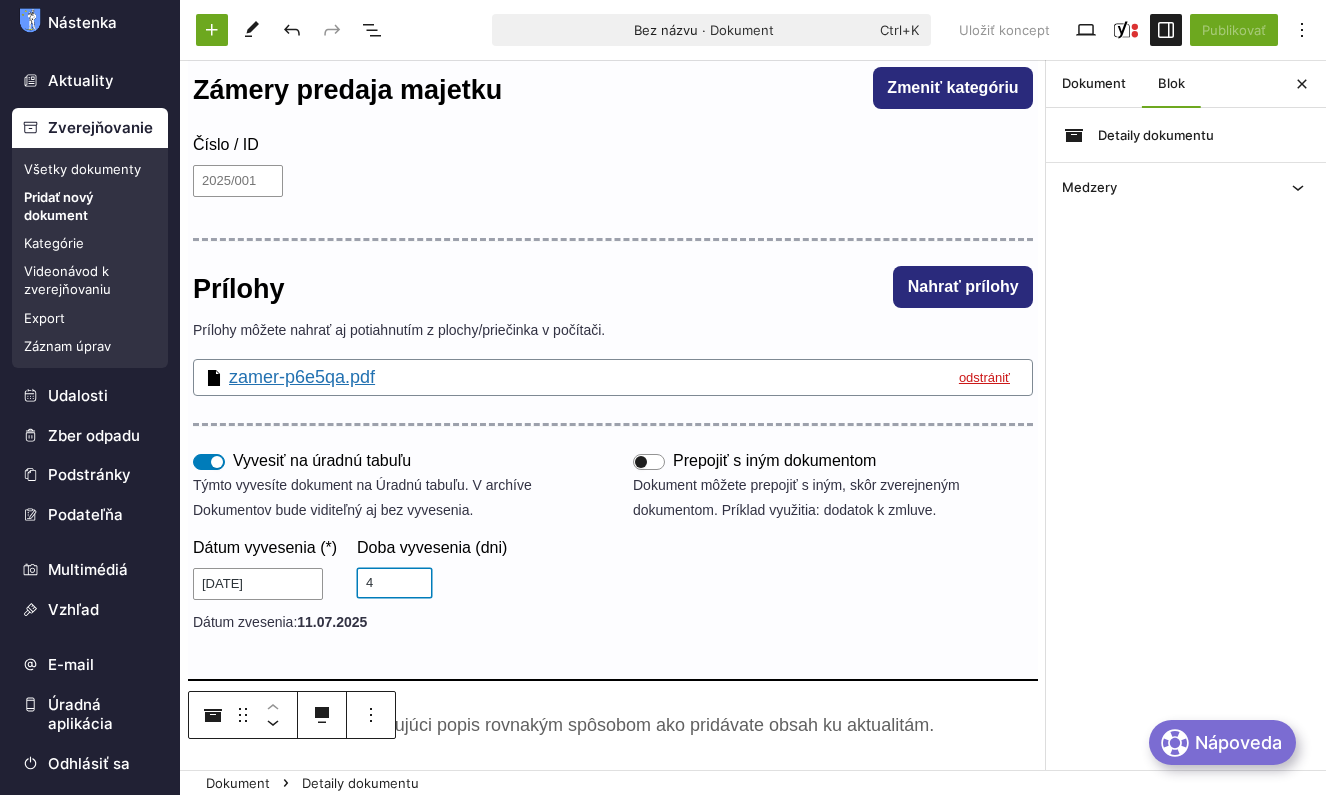 click on "4" at bounding box center [394, 583] 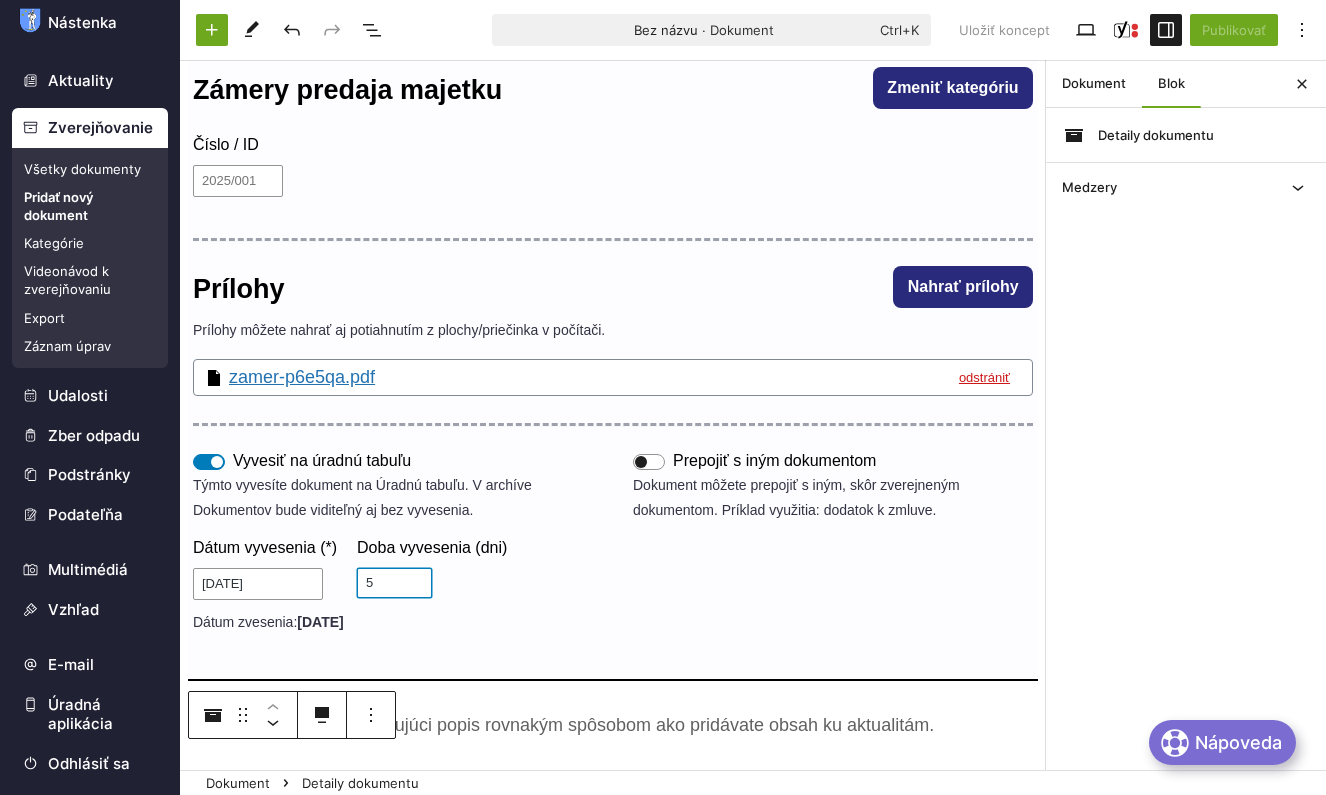 click on "5" at bounding box center (394, 583) 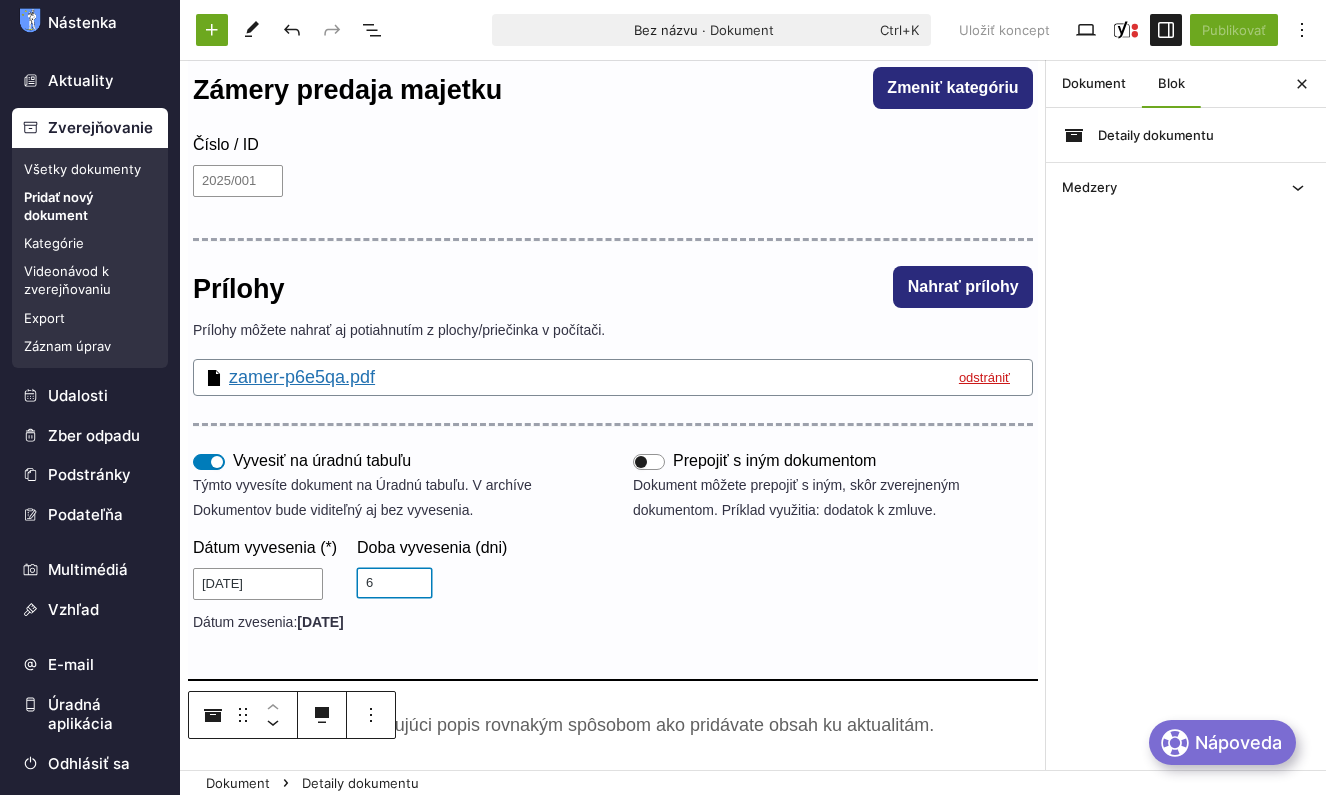 click on "6" at bounding box center [394, 583] 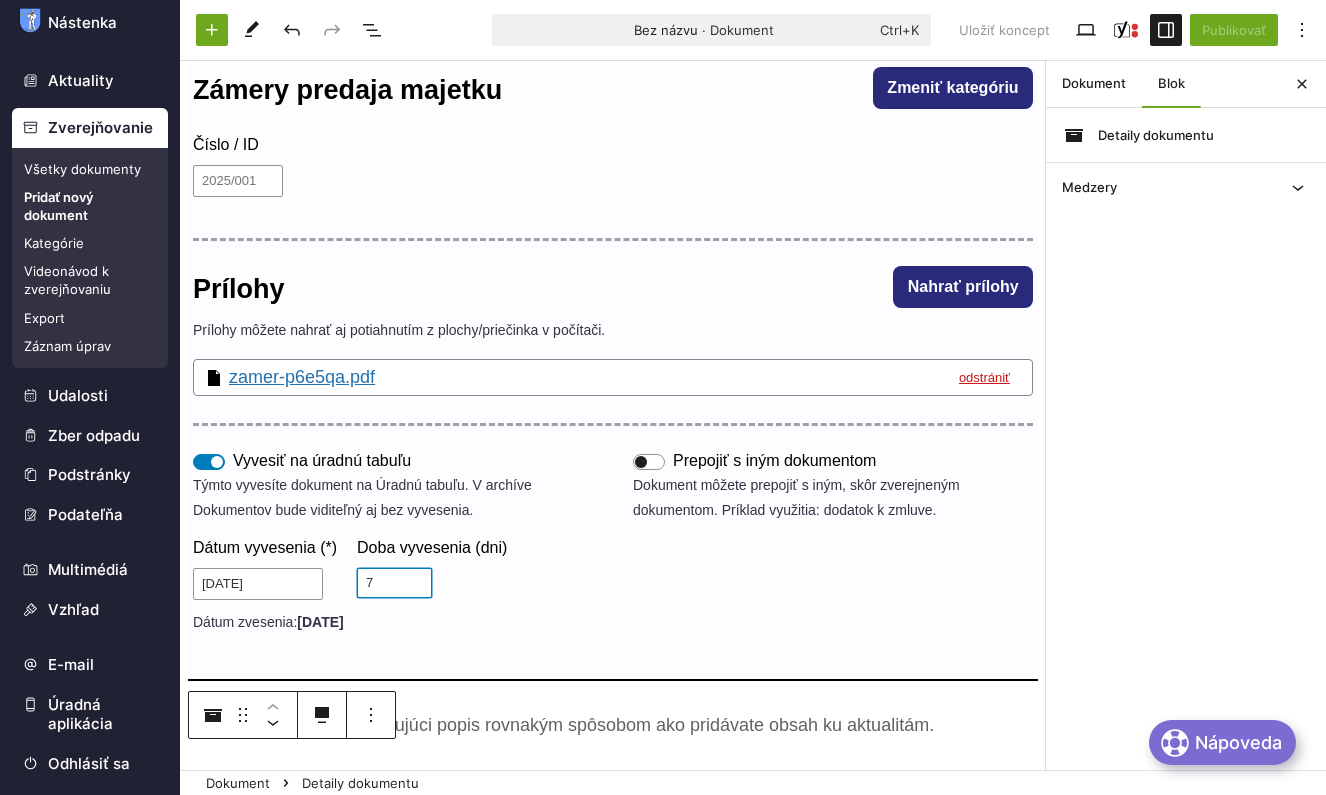 click on "7" at bounding box center [394, 583] 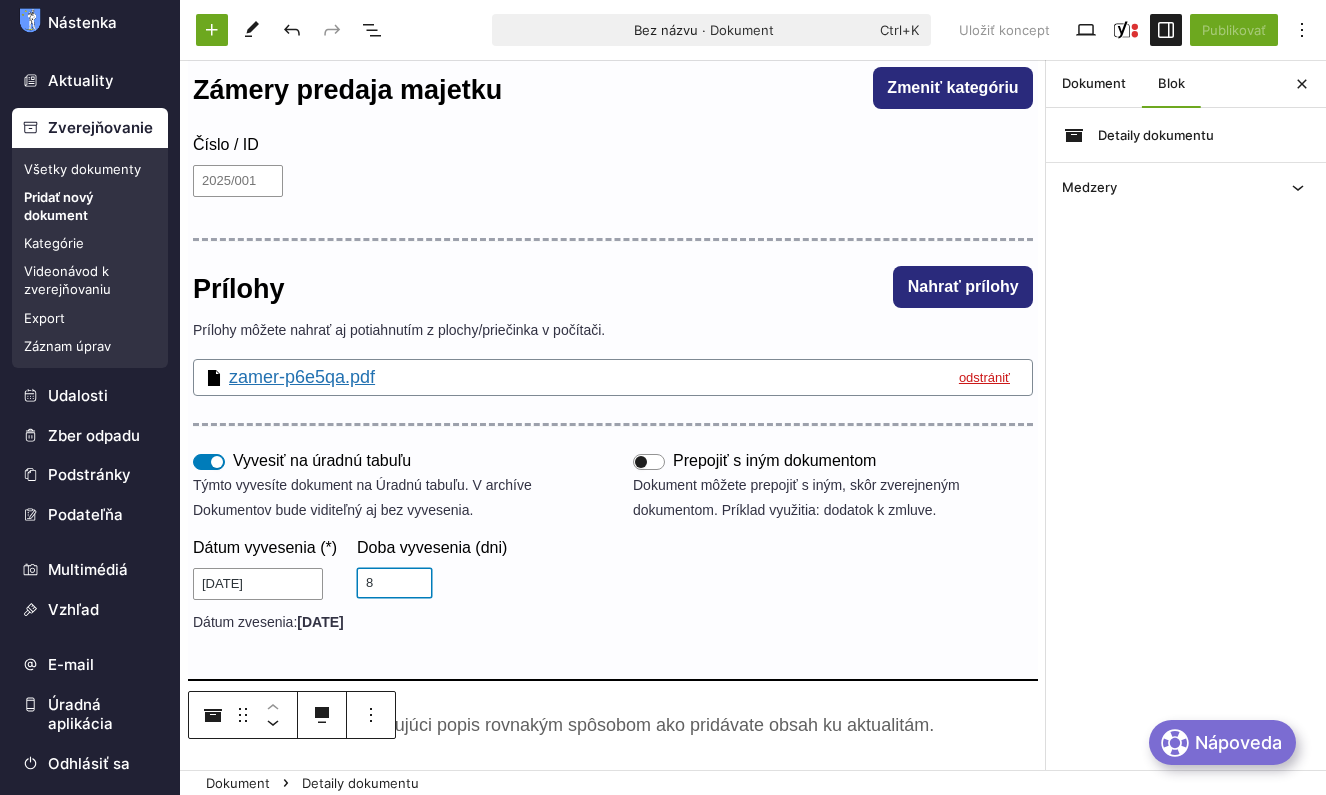 click on "8" at bounding box center (394, 583) 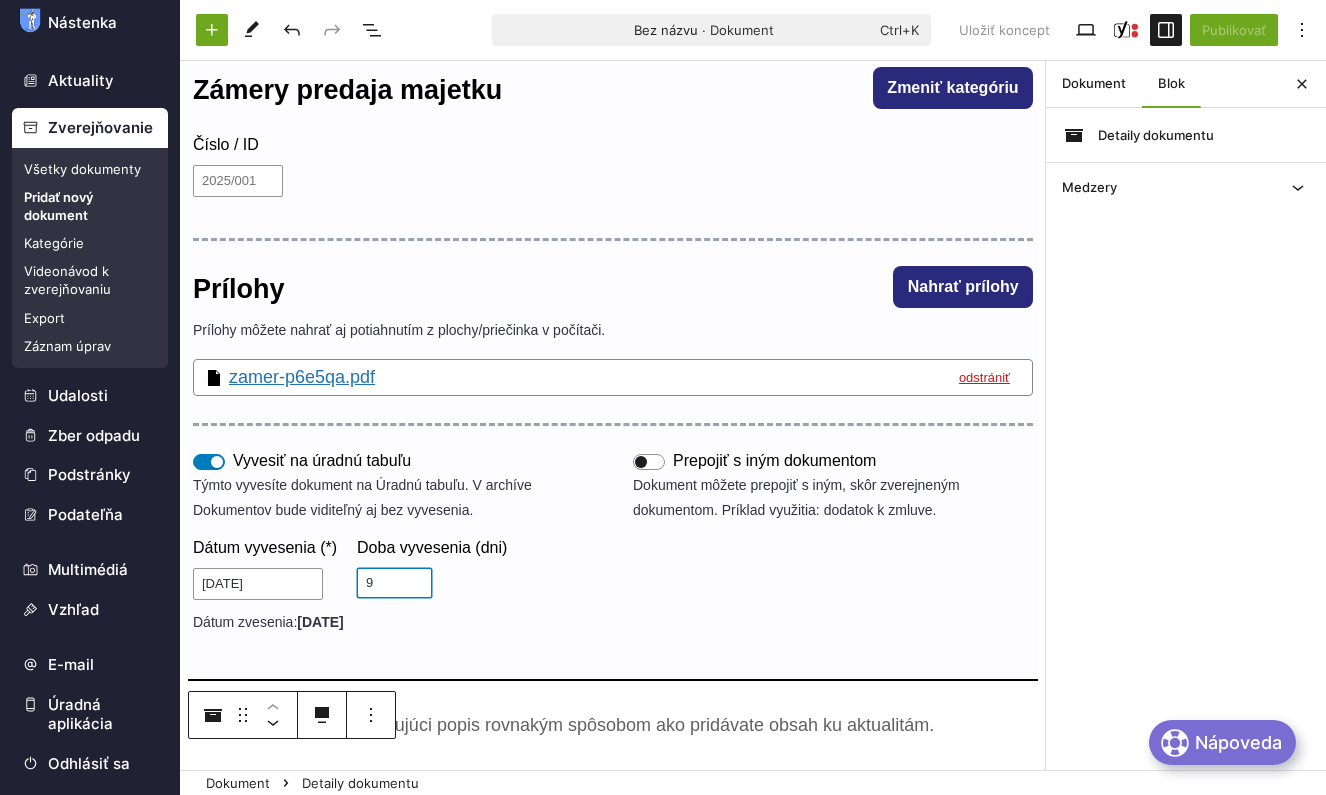 click on "9" at bounding box center (394, 583) 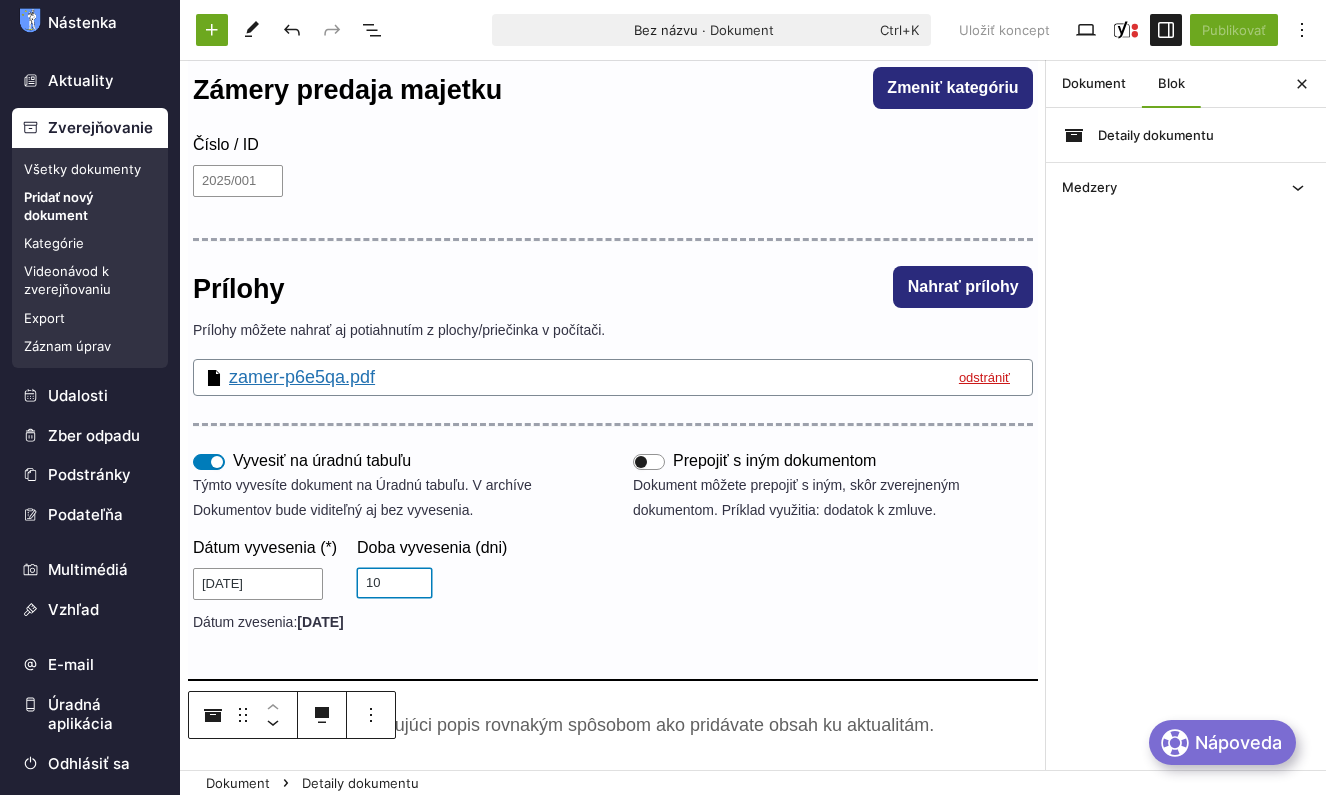 click on "10" at bounding box center [394, 583] 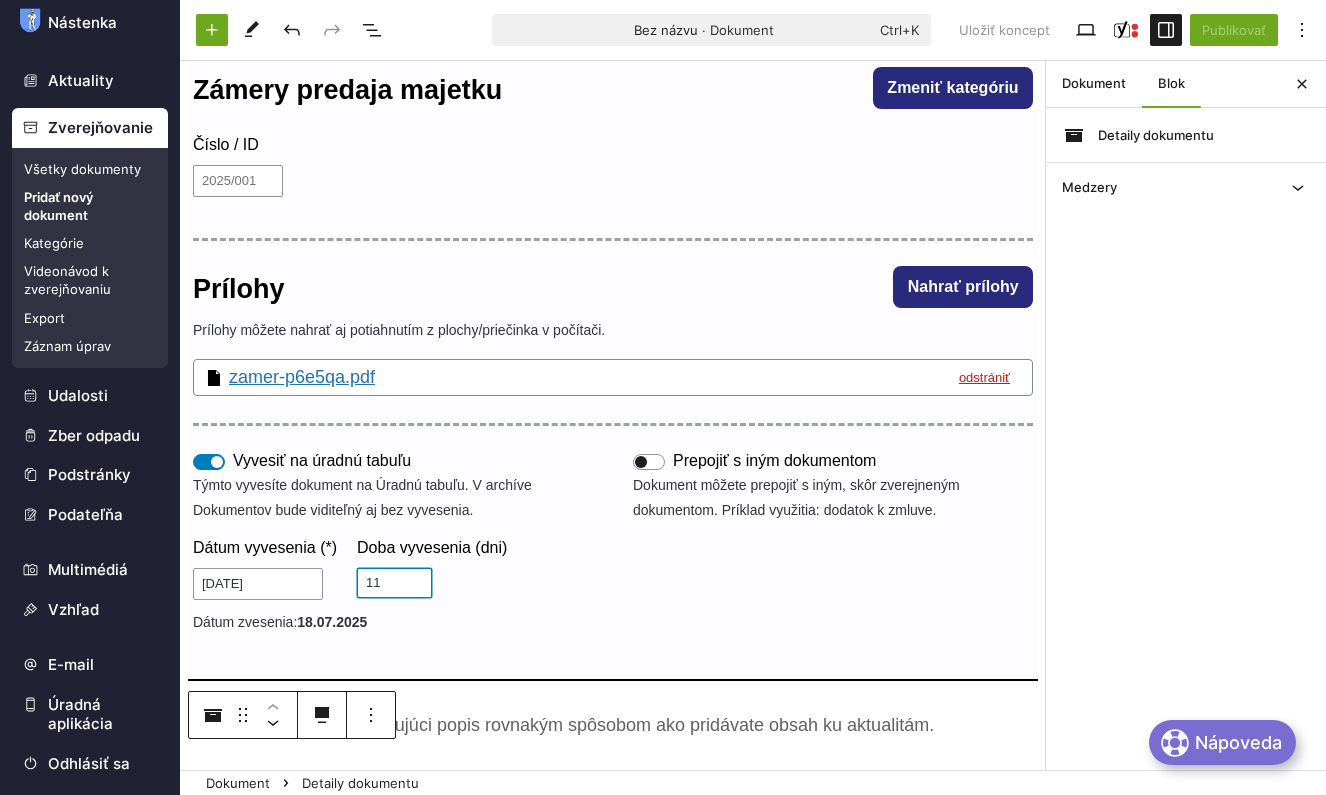 click on "11" at bounding box center (394, 583) 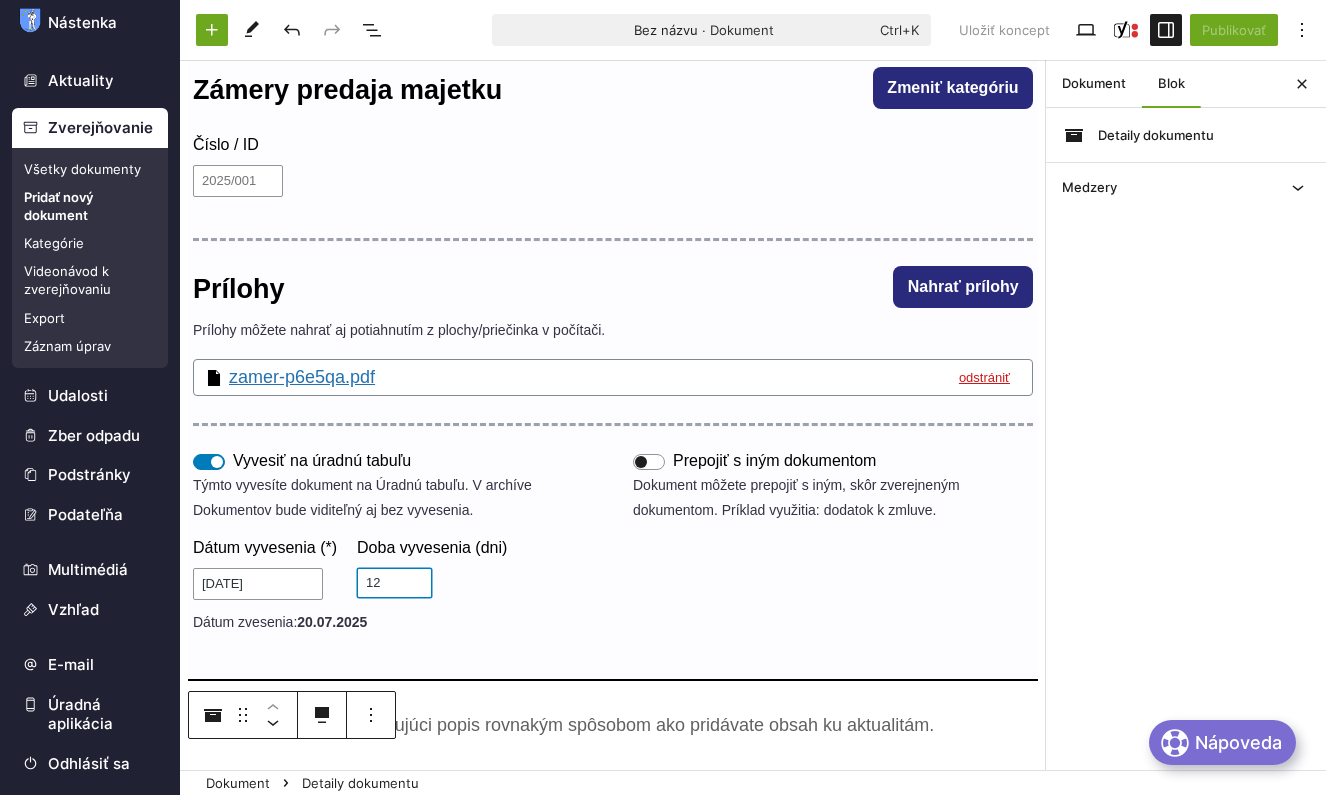 click on "12" at bounding box center [394, 583] 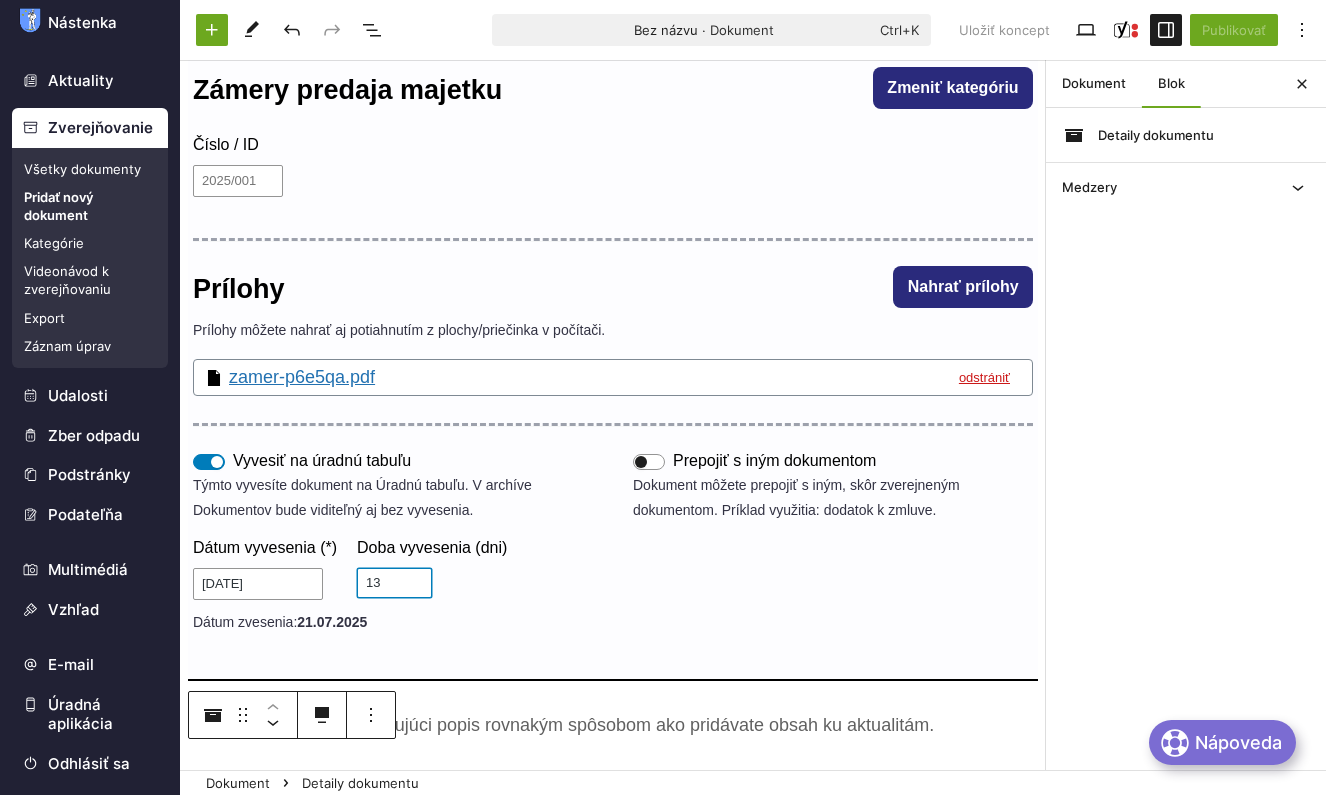 click on "13" at bounding box center [394, 583] 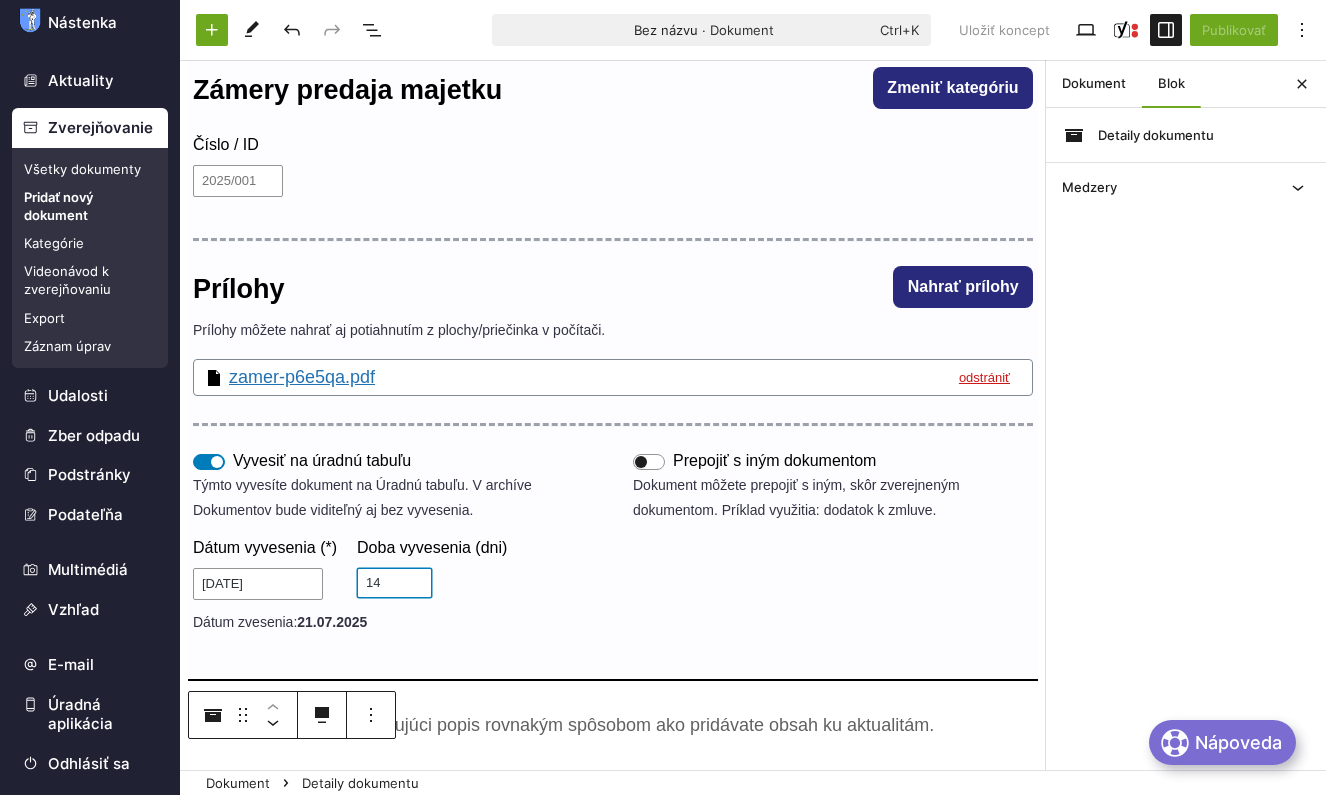 click on "14" at bounding box center [394, 583] 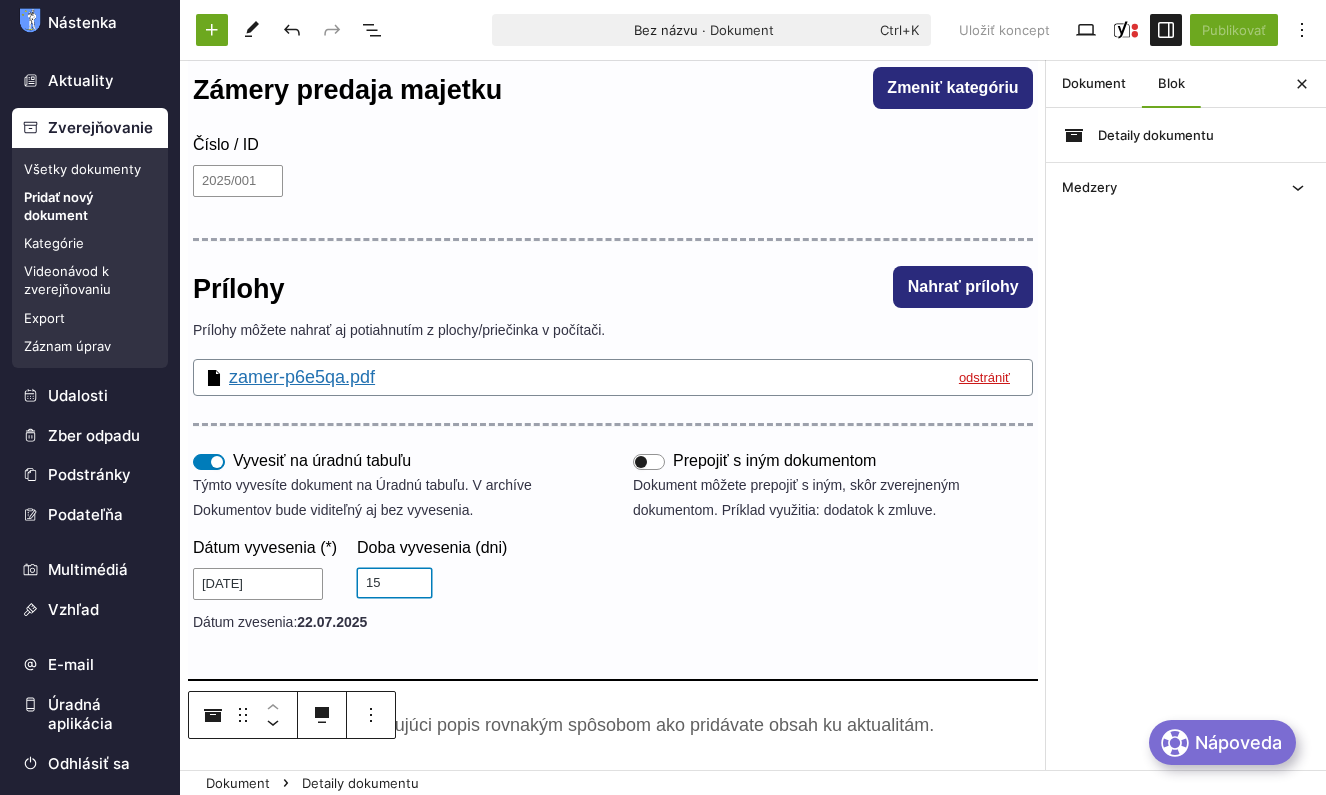 click on "15" at bounding box center (394, 583) 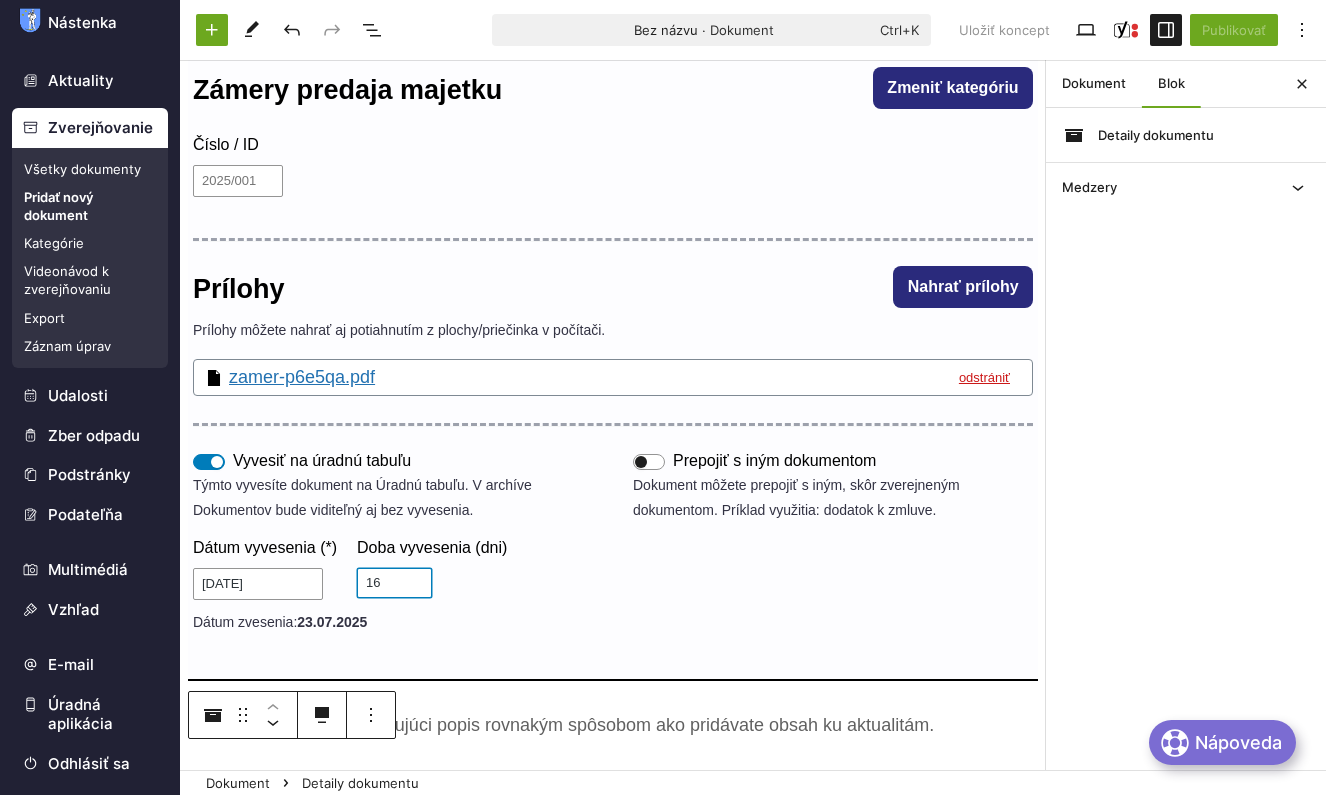 click on "16" at bounding box center [394, 583] 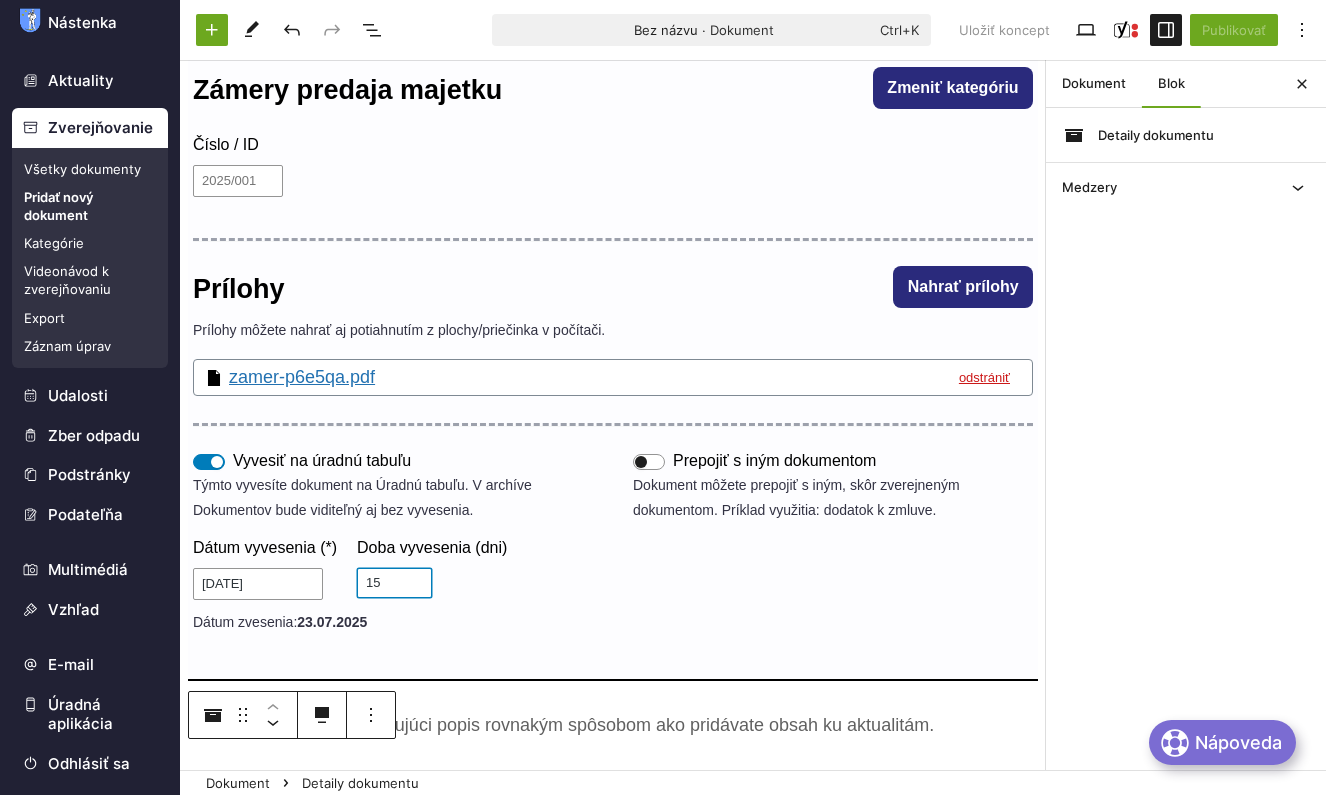 type on "15" 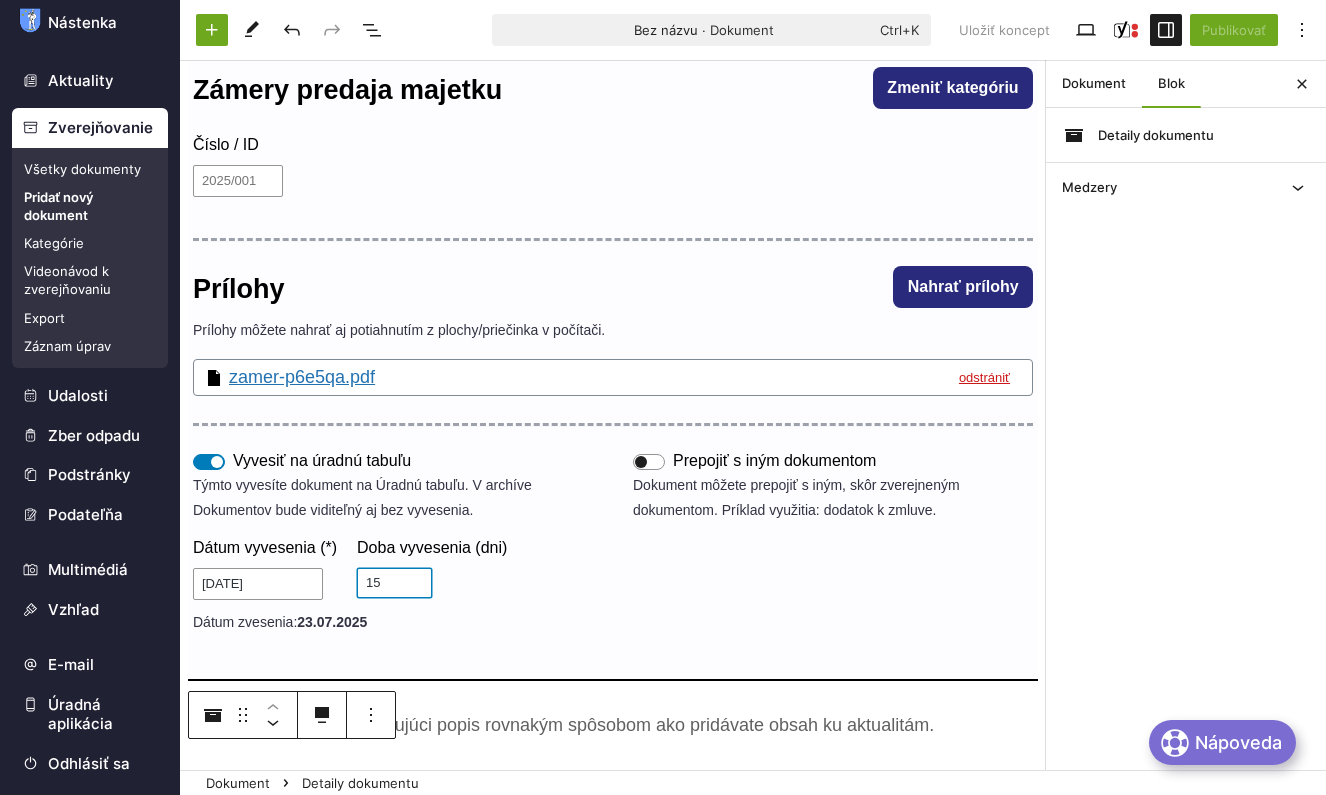 click on "15" at bounding box center [394, 583] 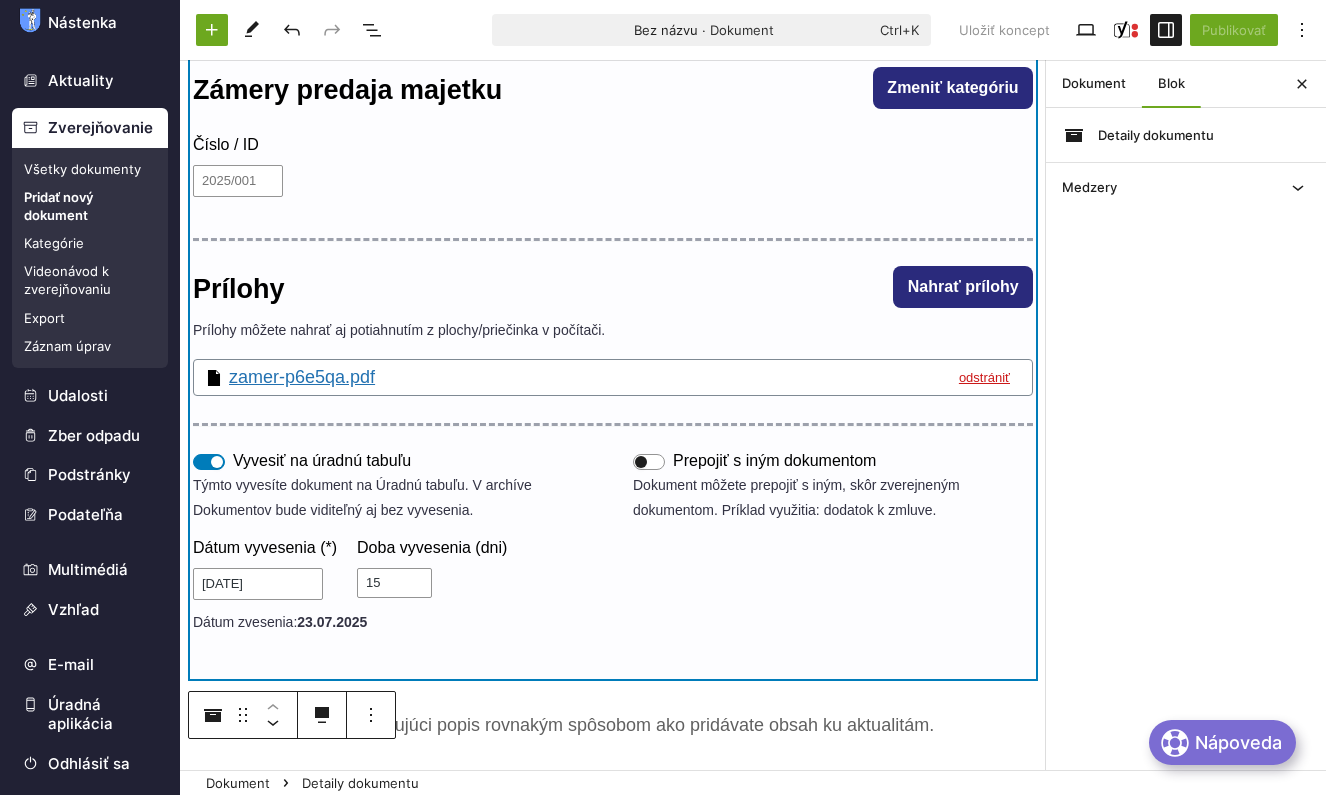 click on "Prepojiť s iným dokumentom Dokument môžete prepojiť s iným, skôr zverejneným dokumentom. Príklad využitia: dodatok k zmluve." at bounding box center (833, 546) 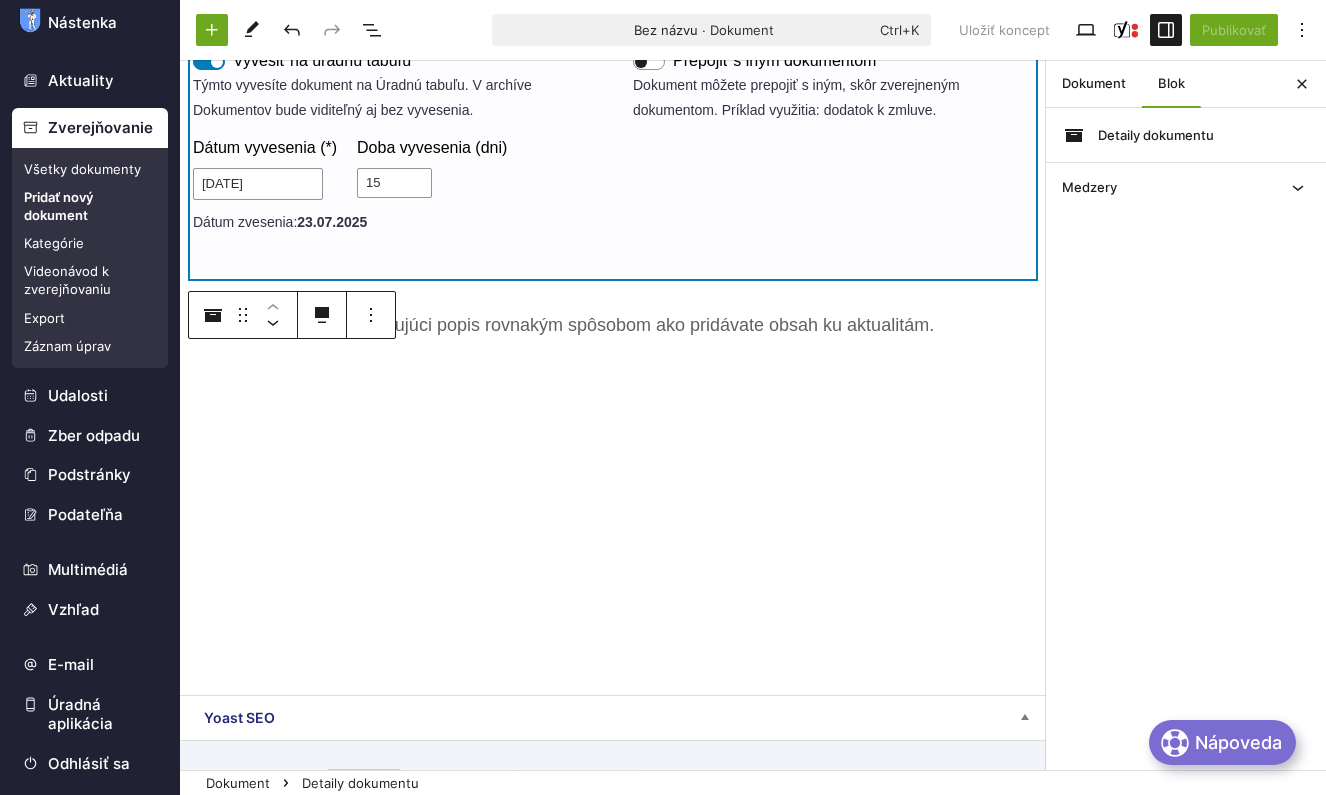 scroll, scrollTop: 0, scrollLeft: 0, axis: both 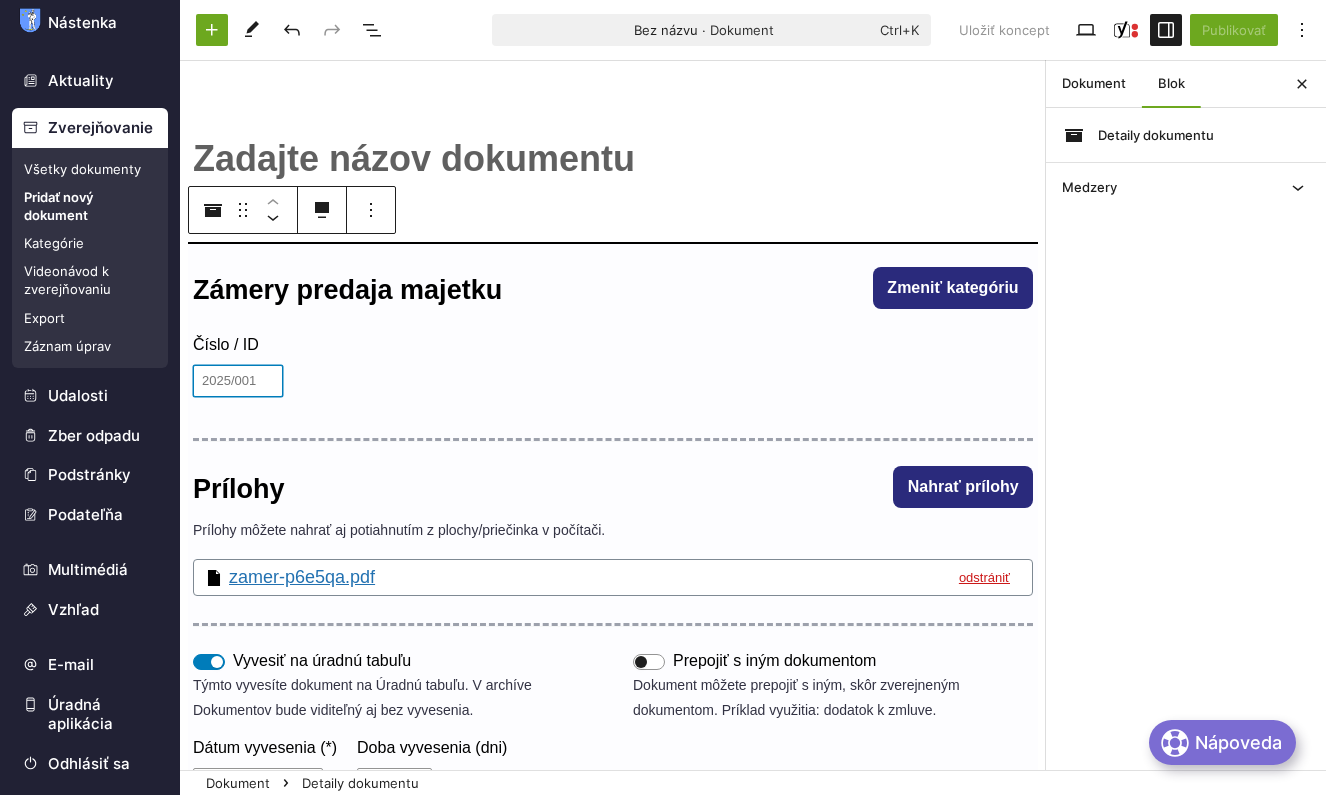 click on "Číslo / ID" at bounding box center (238, 381) 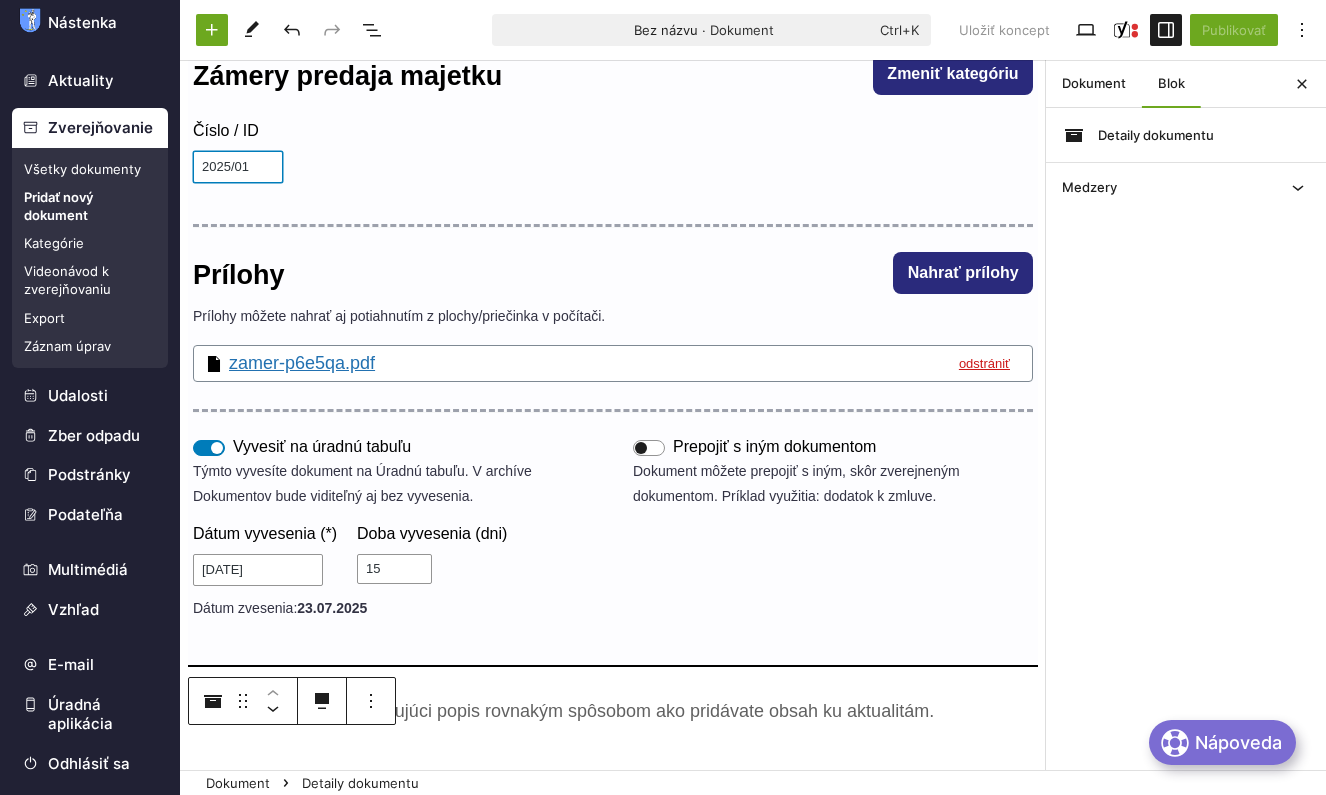 scroll, scrollTop: 0, scrollLeft: 0, axis: both 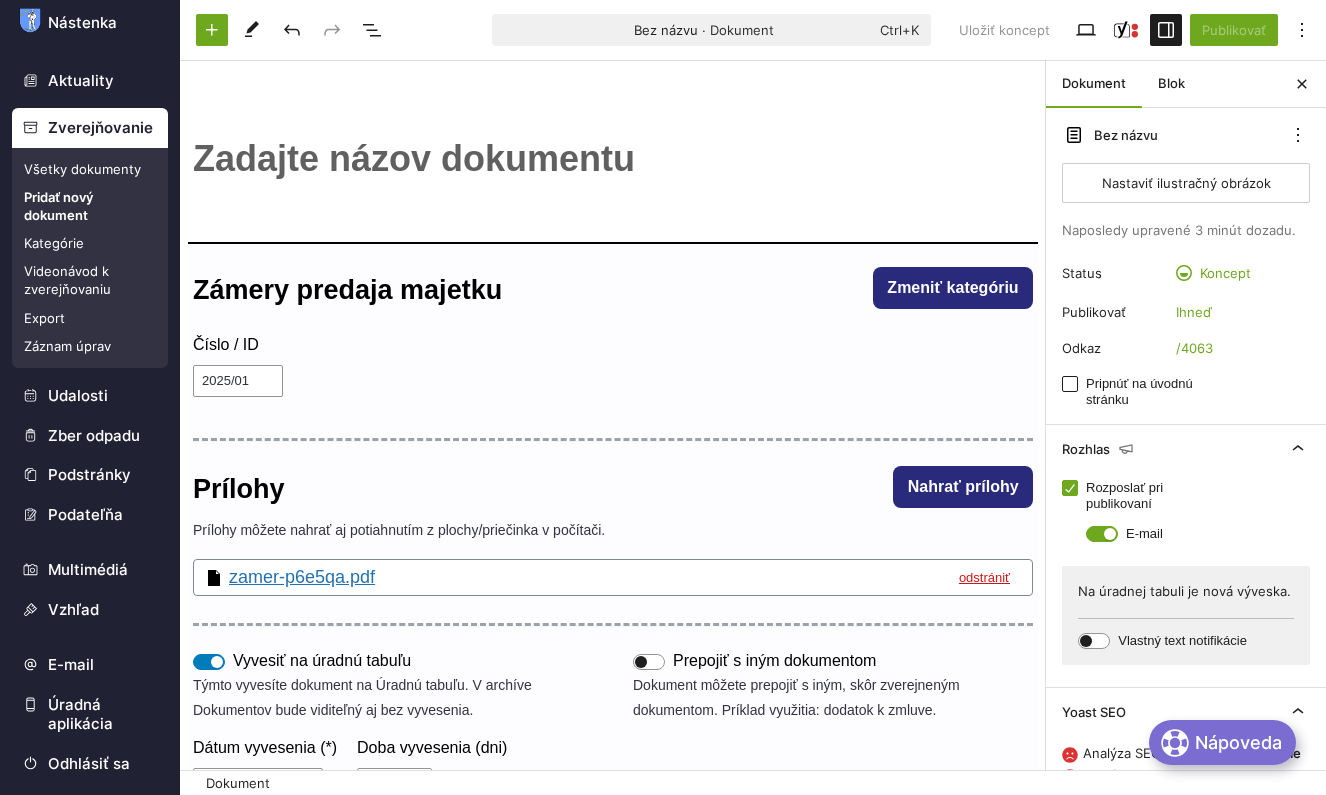 drag, startPoint x: 299, startPoint y: 111, endPoint x: 239, endPoint y: 146, distance: 69.46222 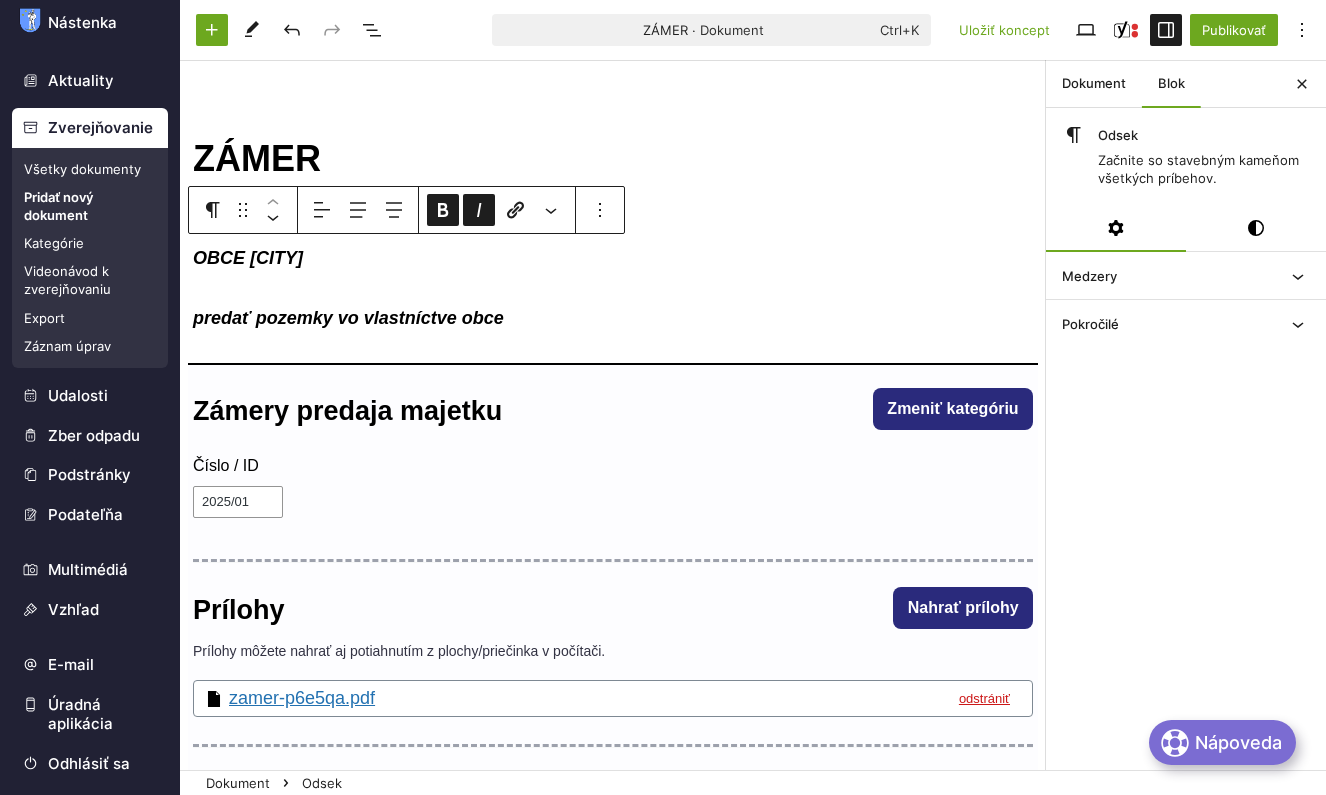 drag, startPoint x: 345, startPoint y: 261, endPoint x: 189, endPoint y: 256, distance: 156.08011 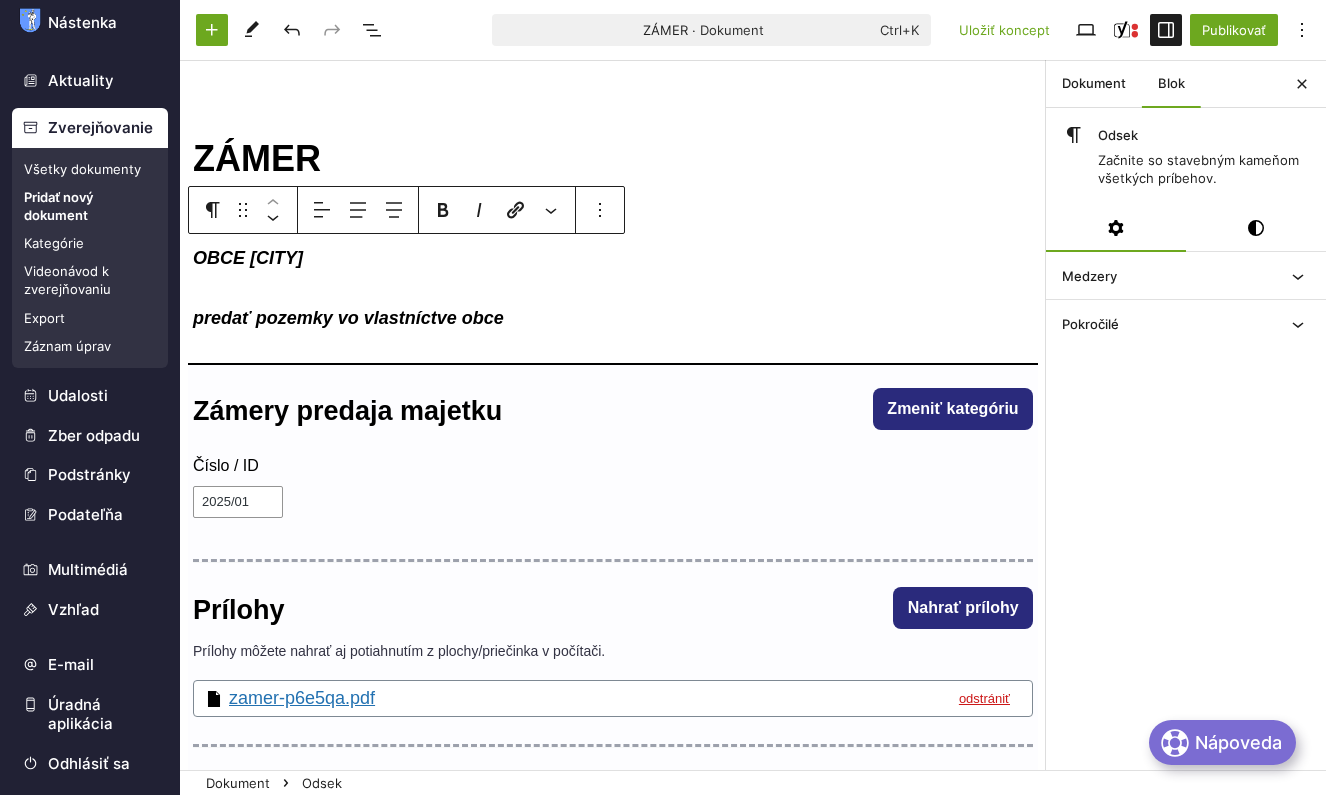 drag, startPoint x: 213, startPoint y: 263, endPoint x: 345, endPoint y: 152, distance: 172.46739 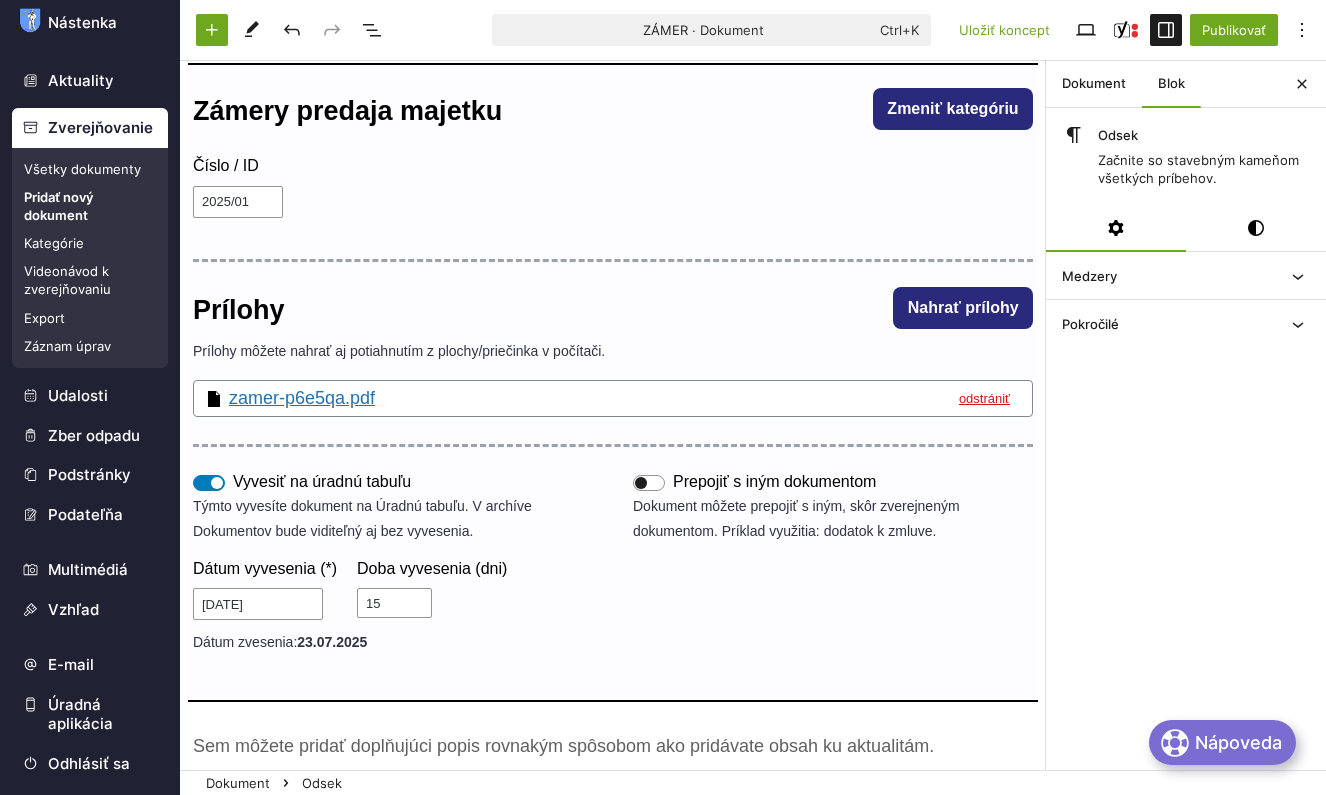 scroll, scrollTop: 0, scrollLeft: 0, axis: both 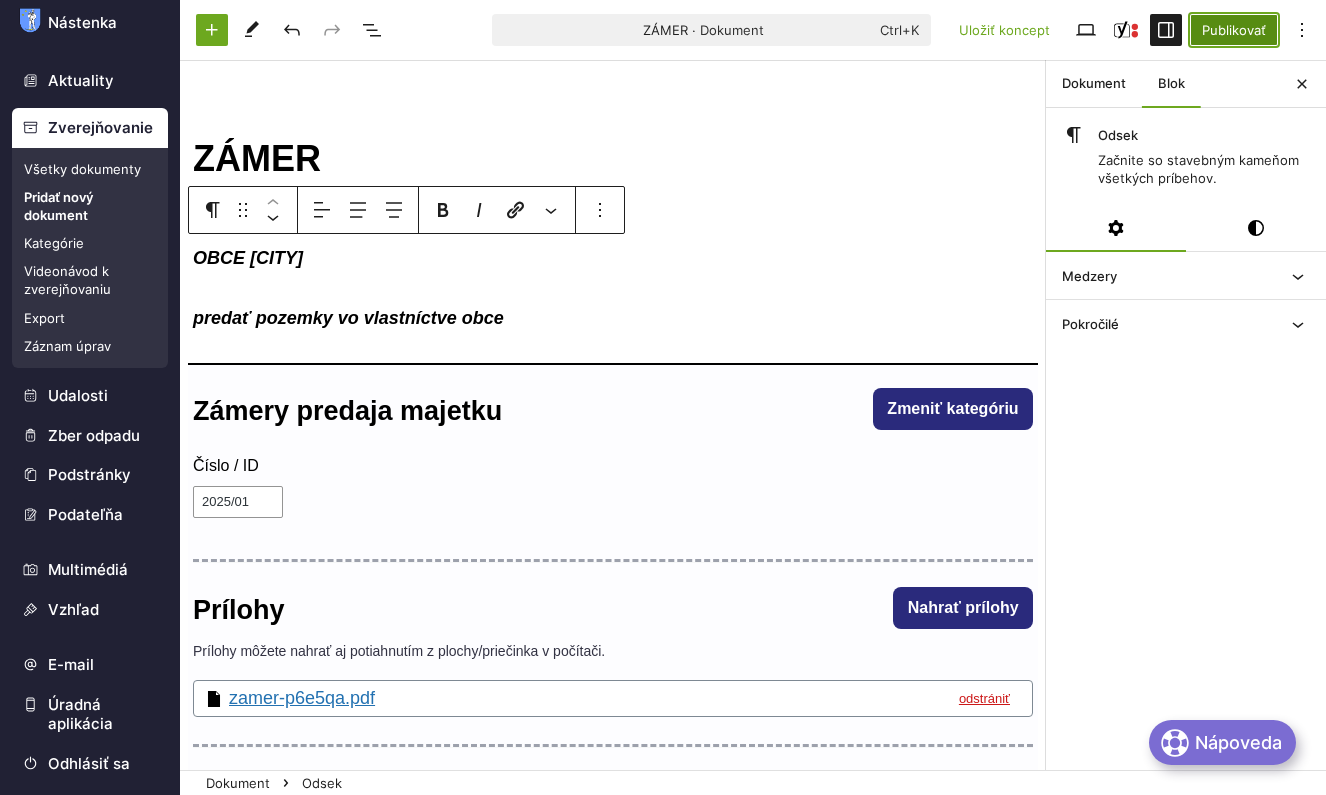 click on "Publikovať" at bounding box center [1234, 30] 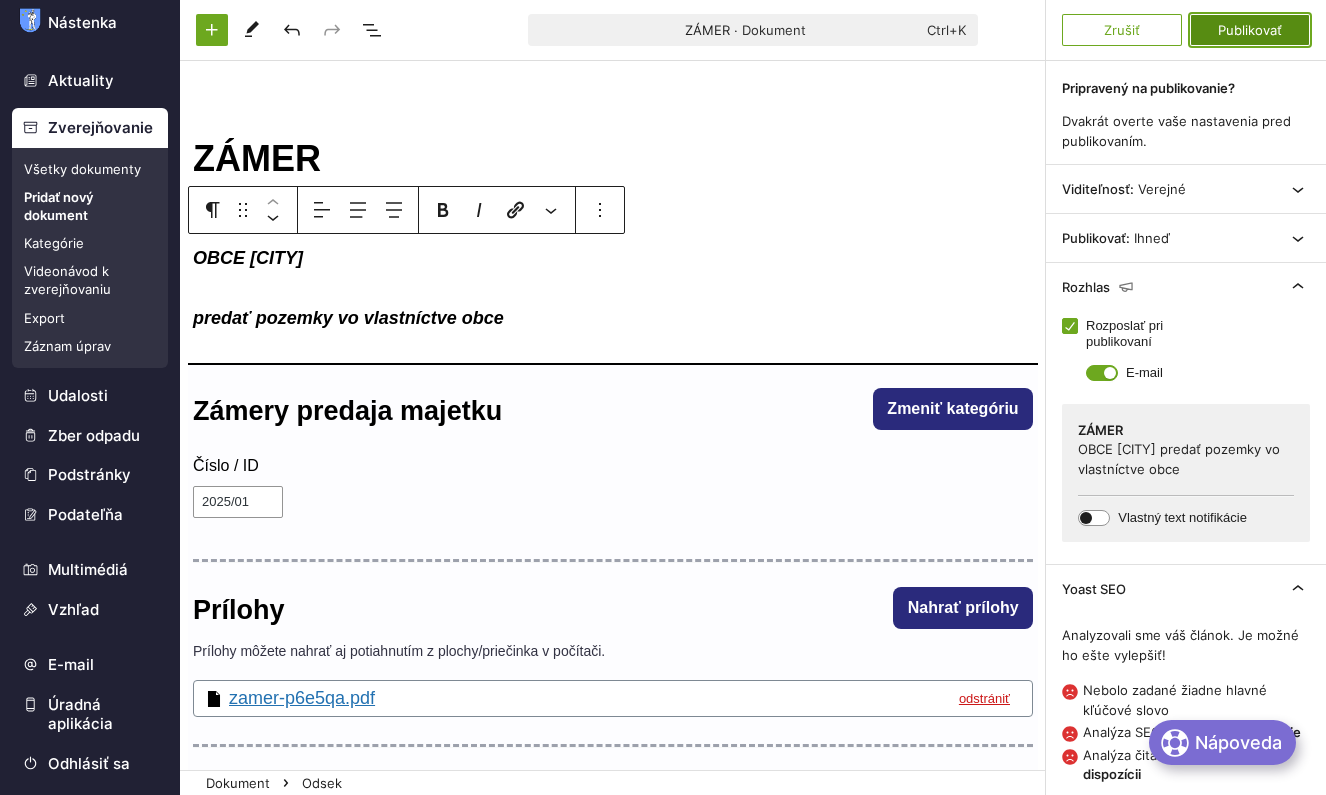 click on "Publikovať" at bounding box center (1250, 30) 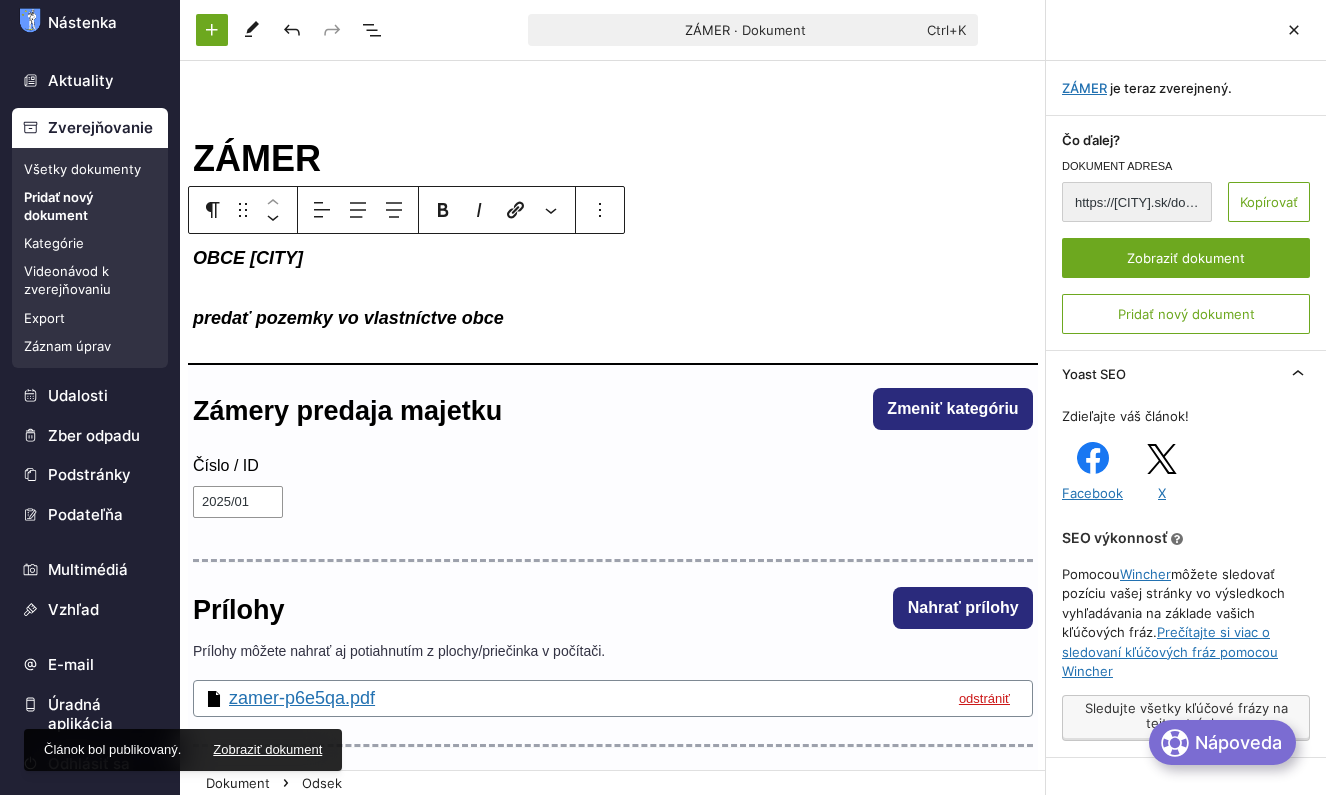 click on "Všetky dokumenty" at bounding box center [90, 169] 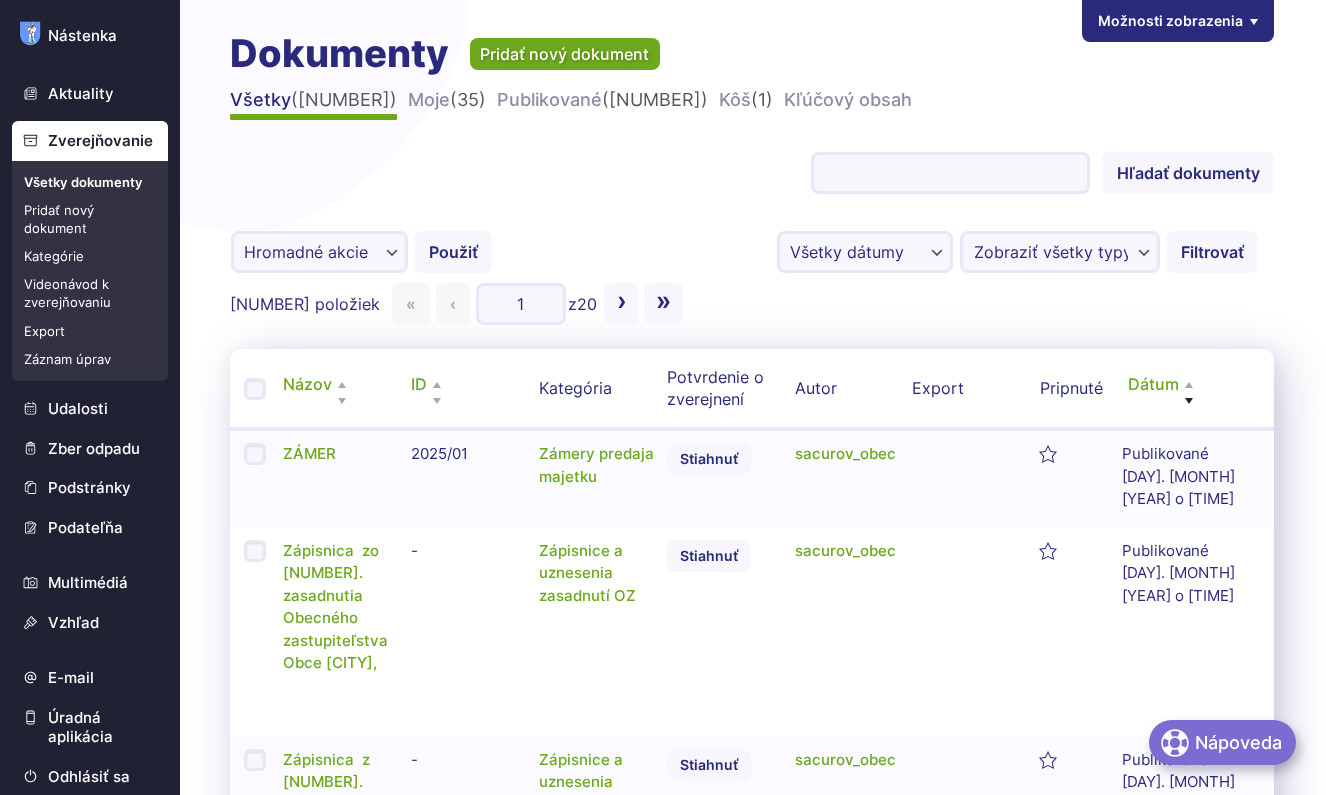 scroll, scrollTop: 0, scrollLeft: 0, axis: both 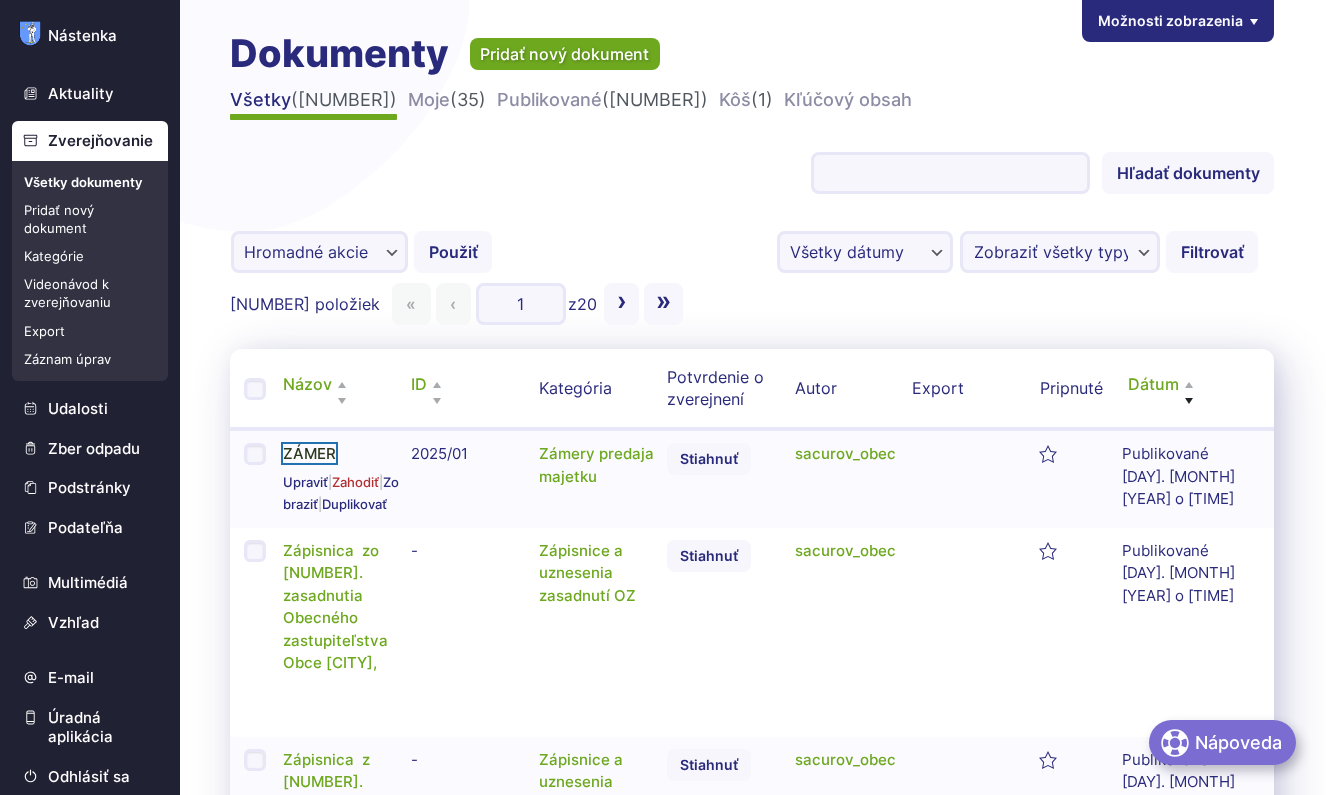 click on "ZÁMER" at bounding box center (309, 453) 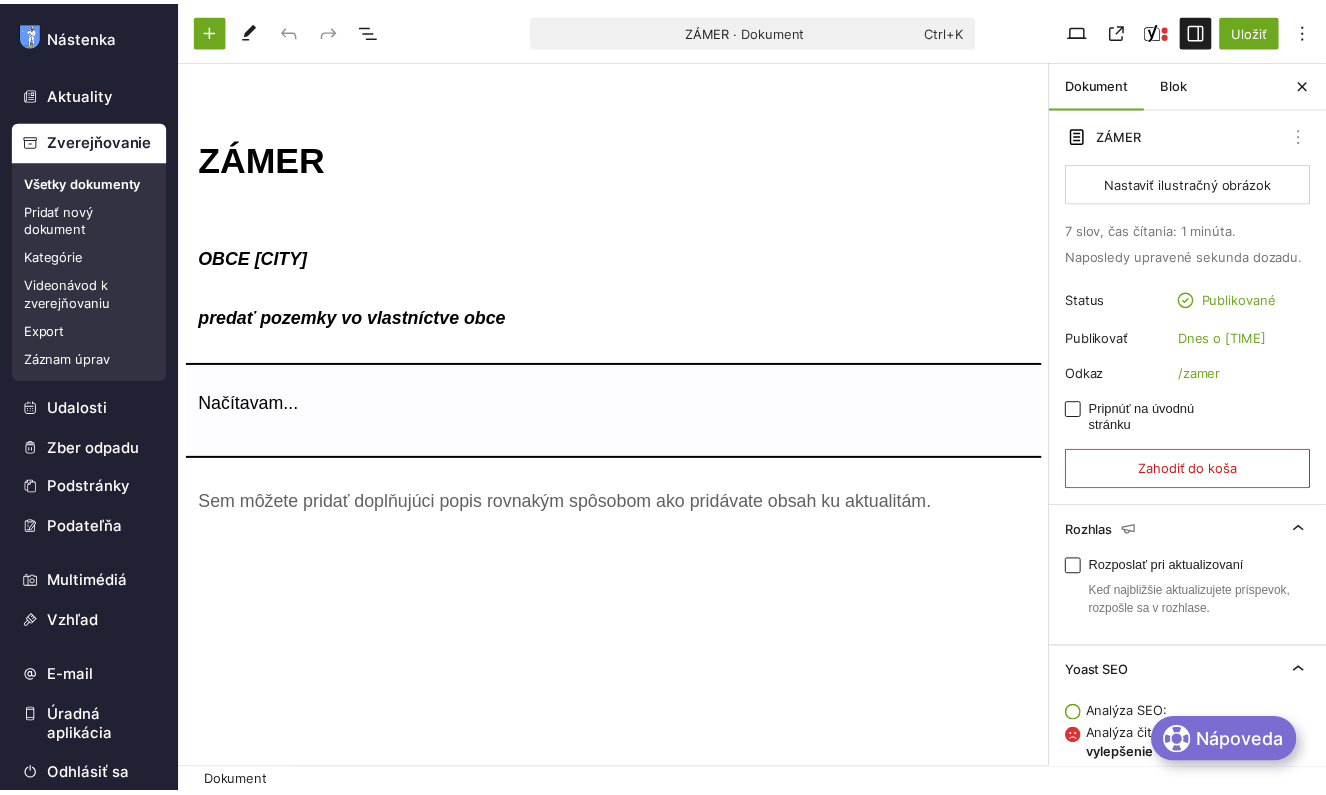 scroll, scrollTop: 0, scrollLeft: 0, axis: both 